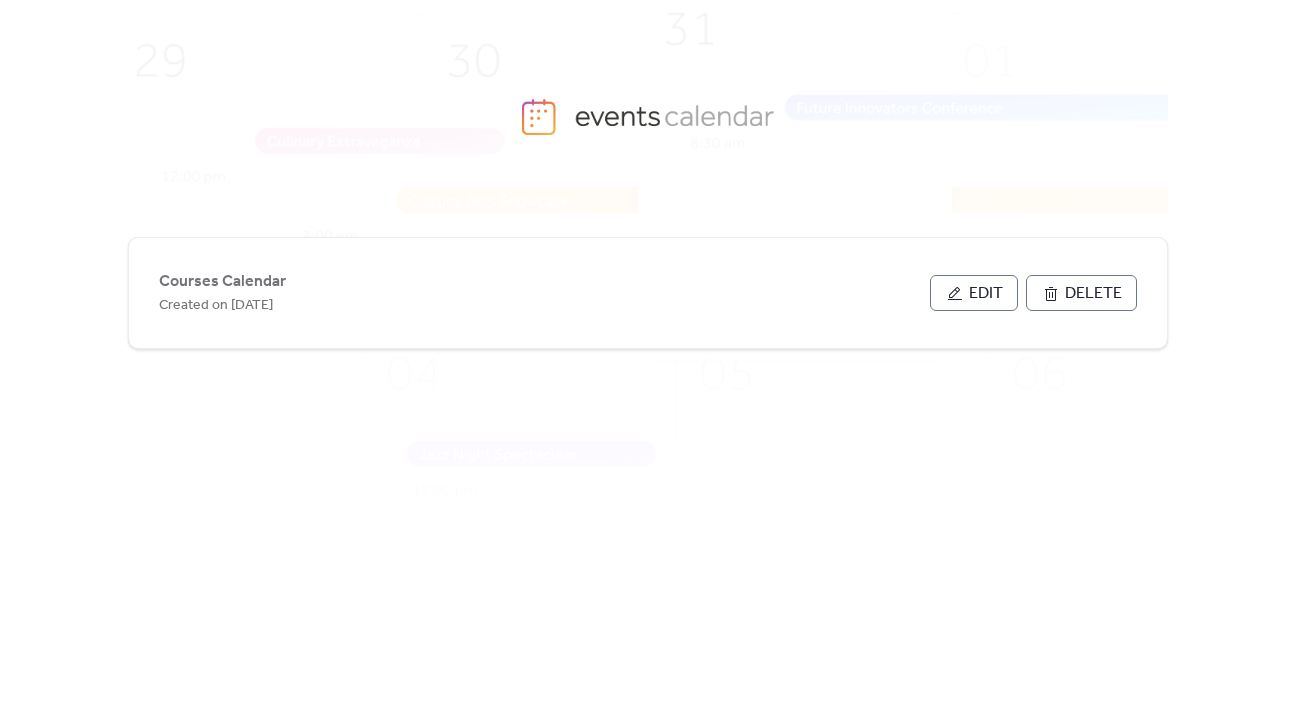scroll, scrollTop: 0, scrollLeft: 0, axis: both 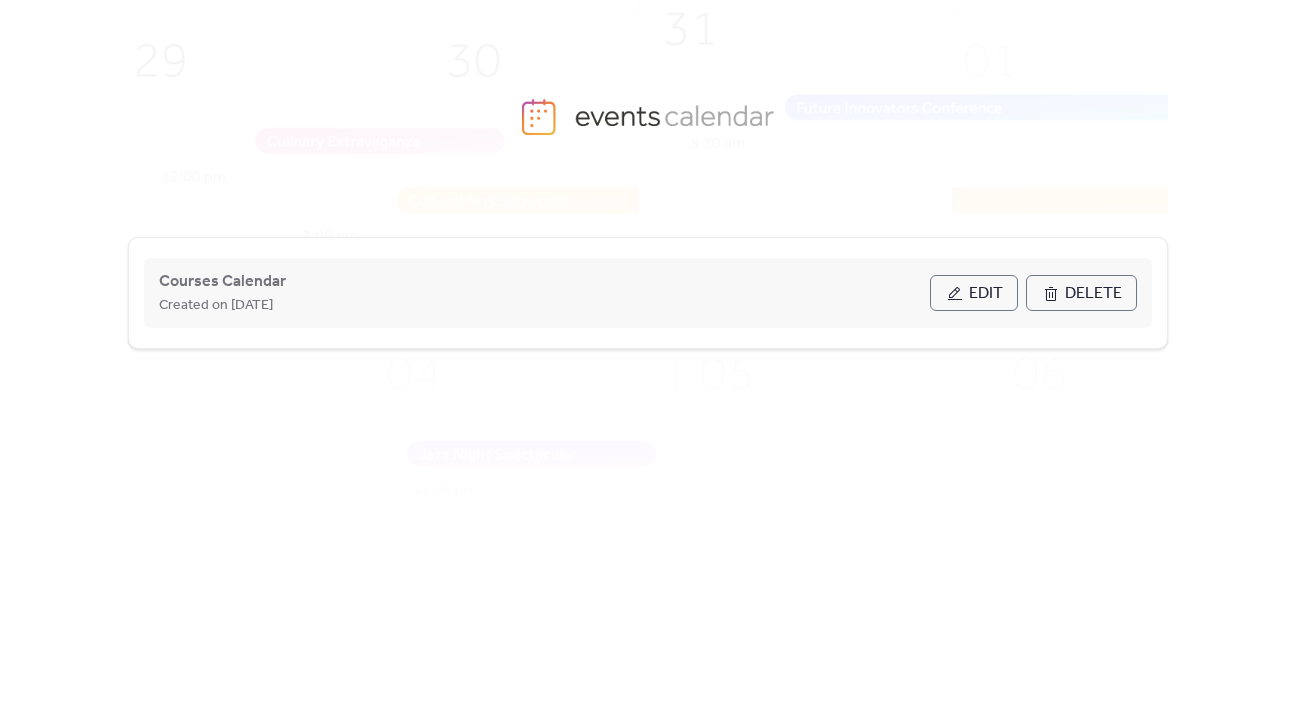 click on "Edit" at bounding box center (974, 293) 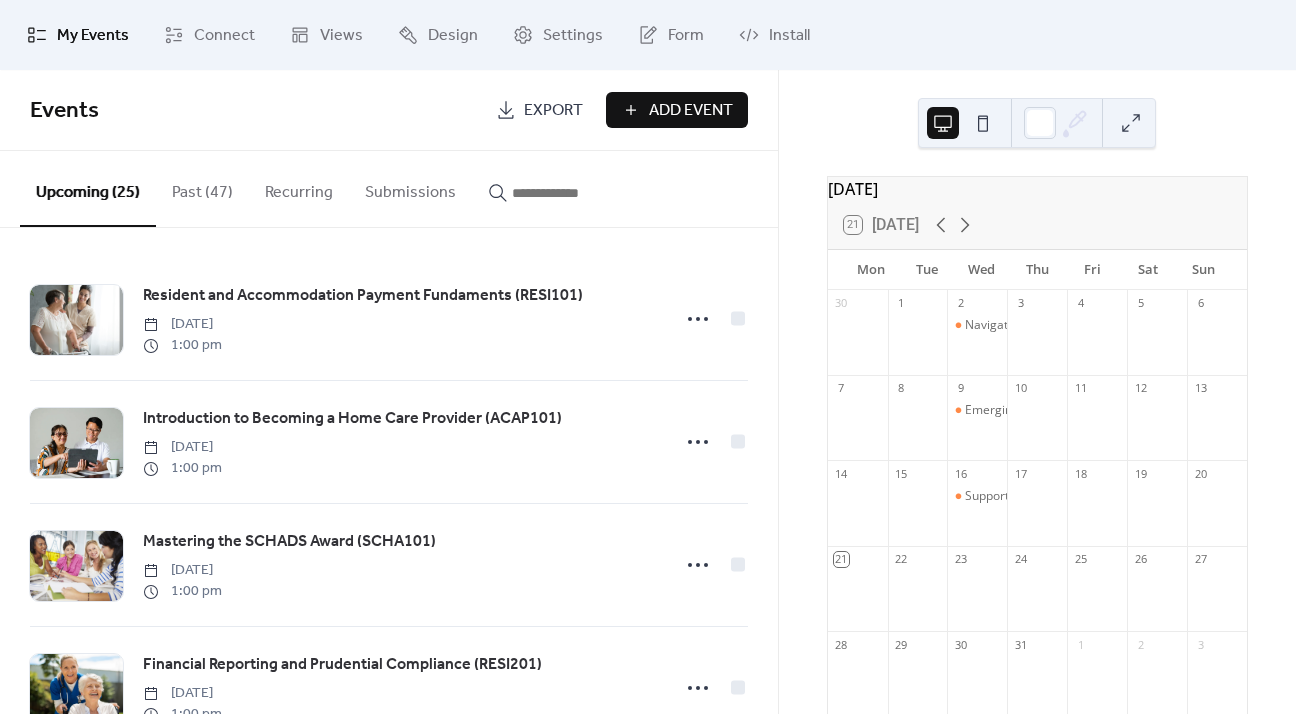 click at bounding box center [572, 193] 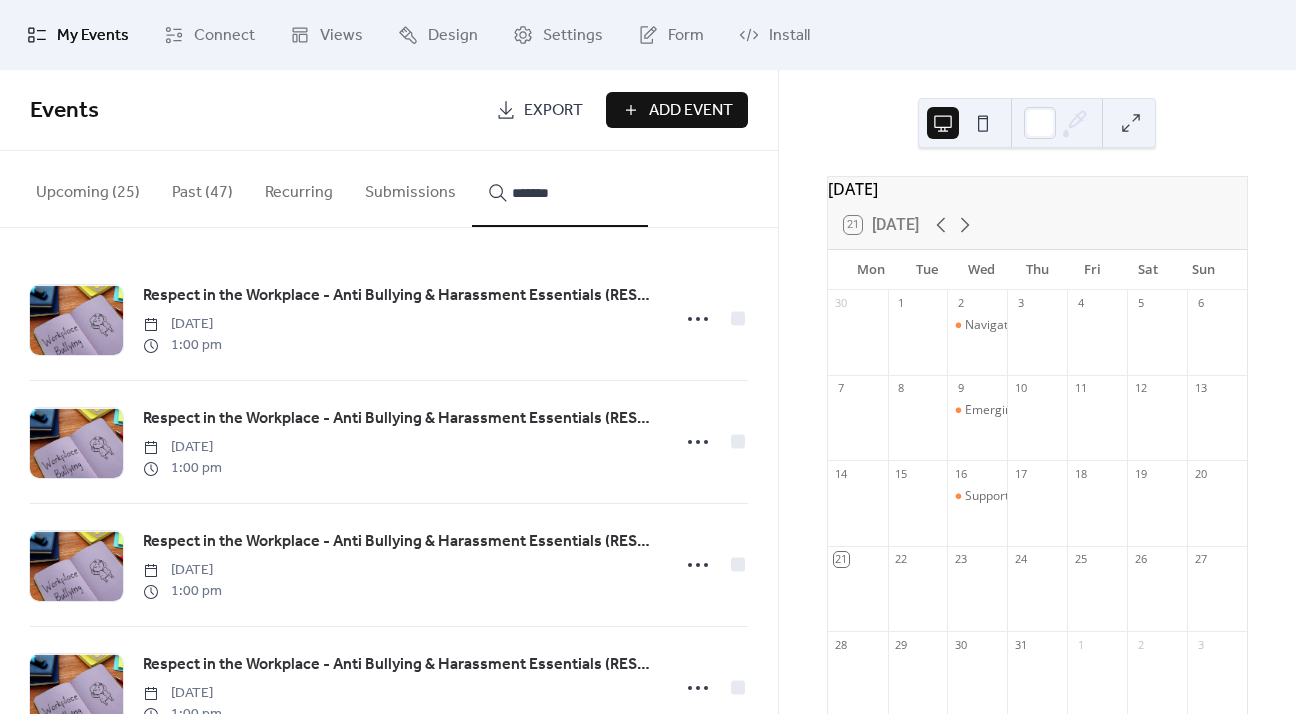 type on "*******" 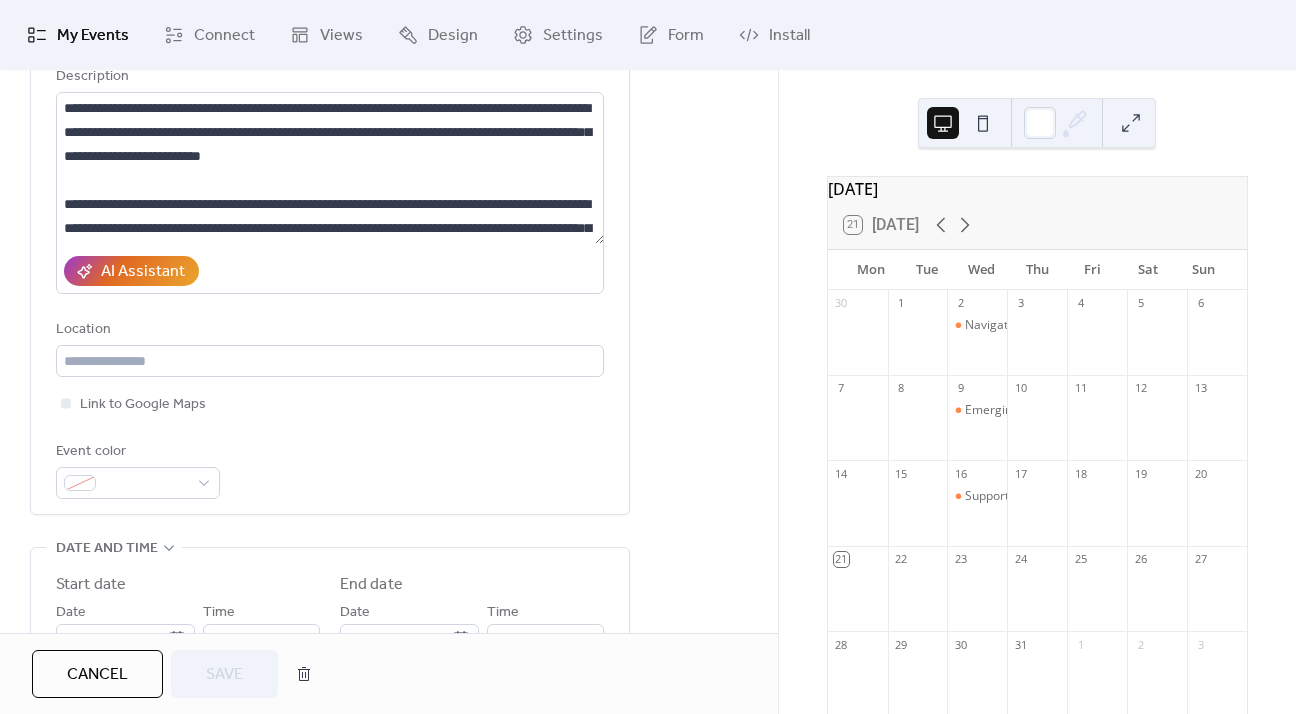 scroll, scrollTop: 300, scrollLeft: 0, axis: vertical 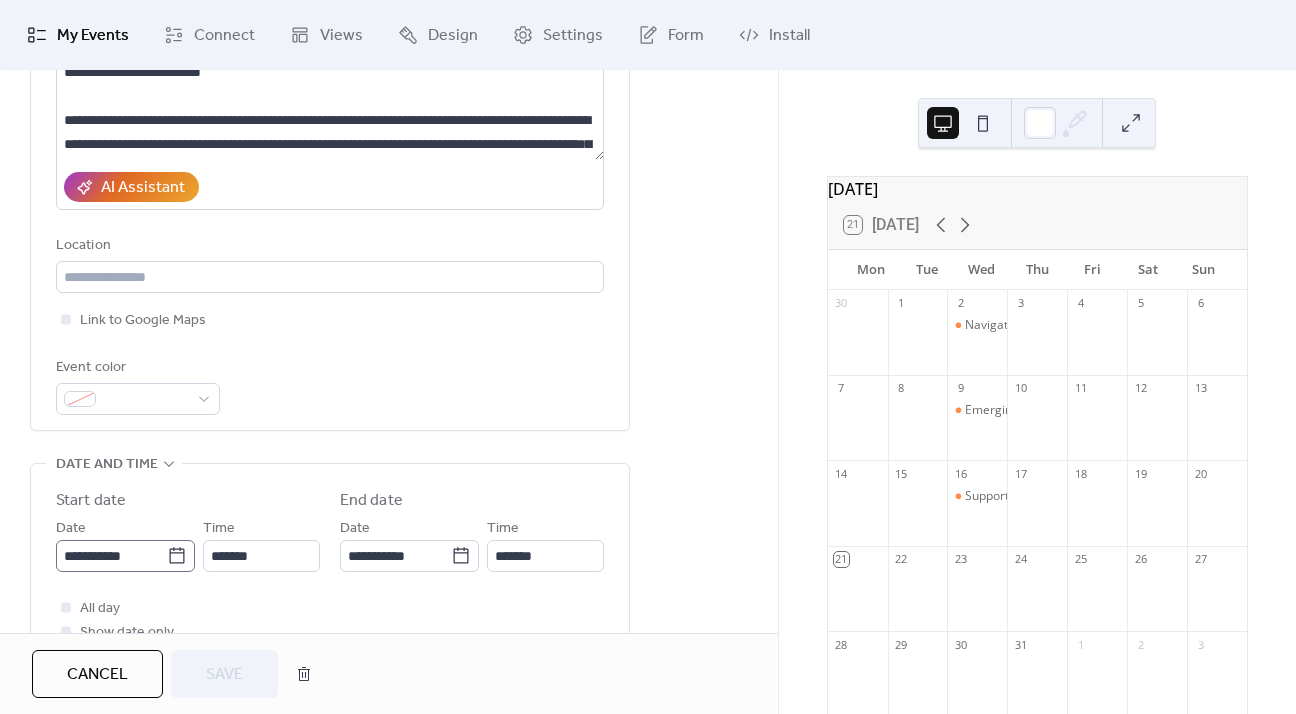 click 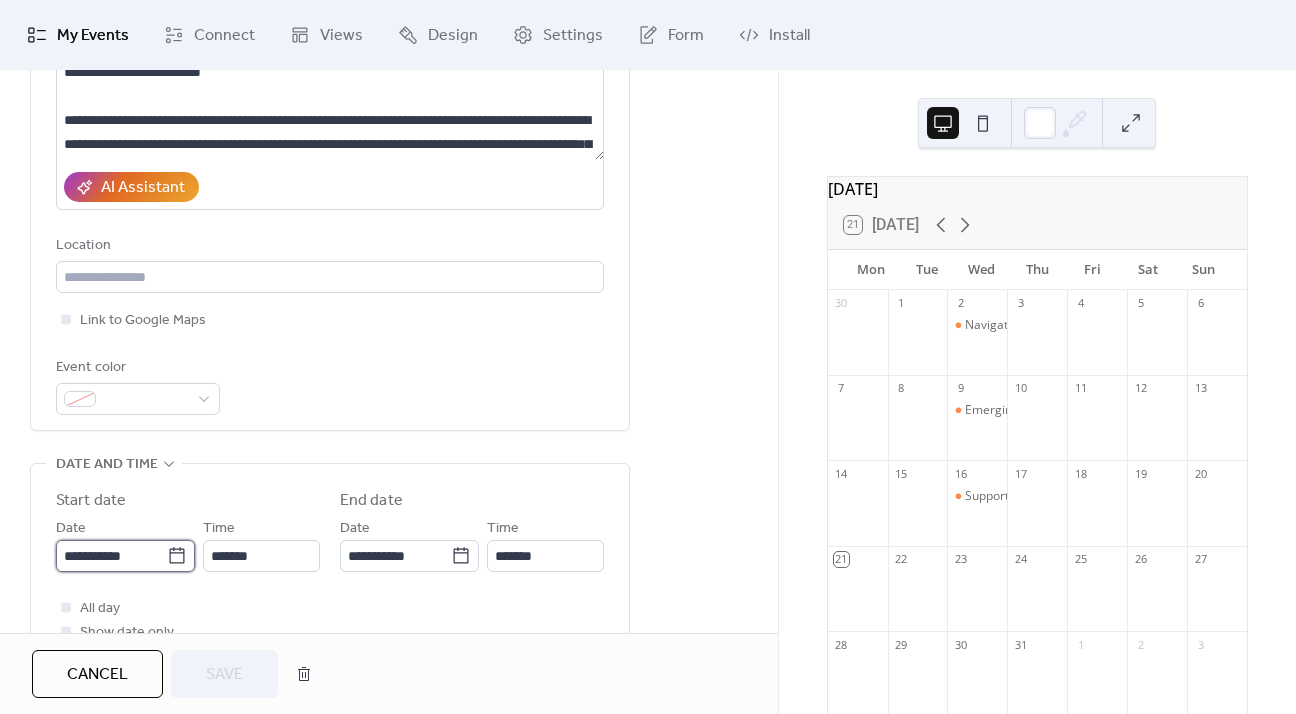click on "**********" at bounding box center [111, 556] 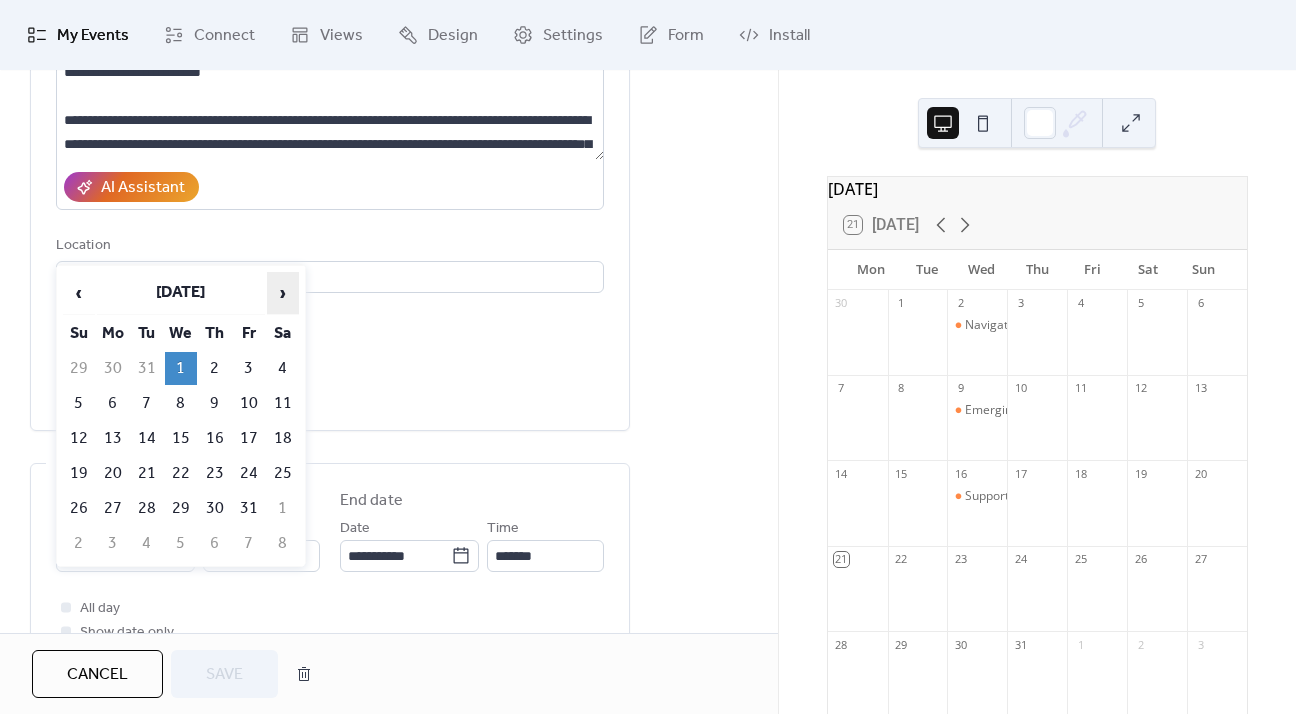 click on "›" at bounding box center (283, 293) 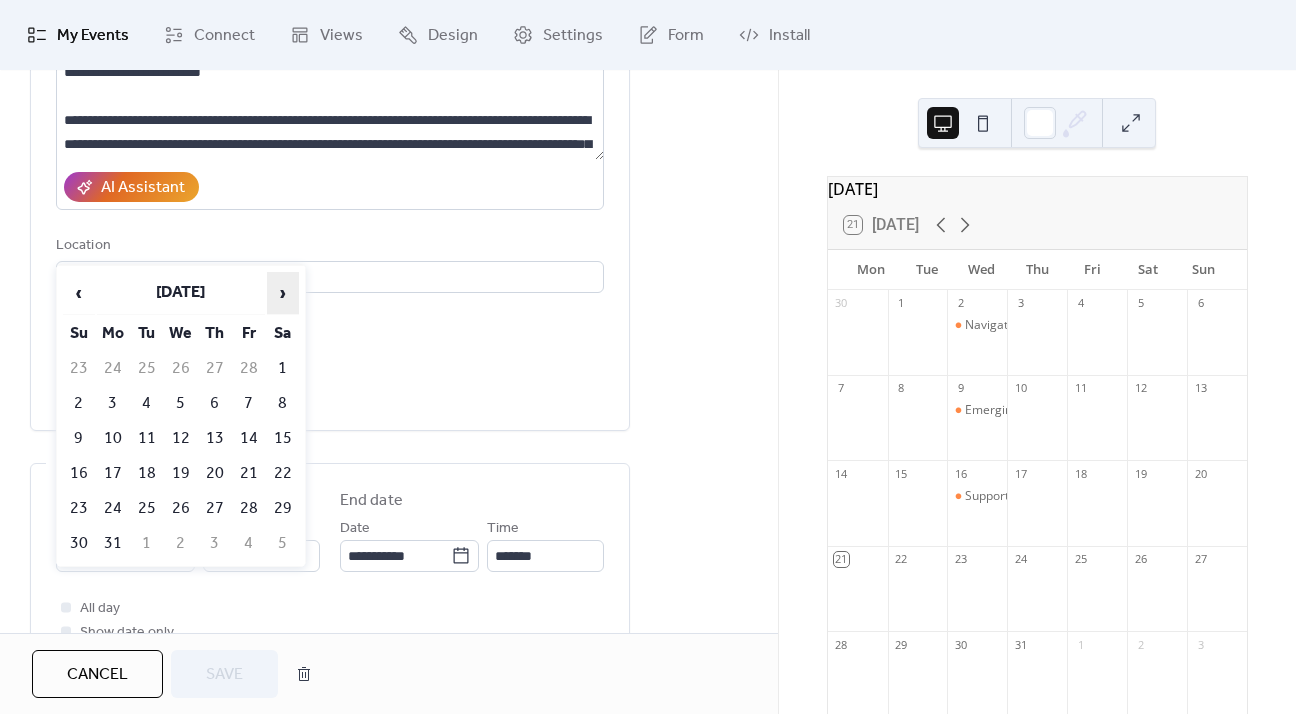 click on "›" at bounding box center [283, 293] 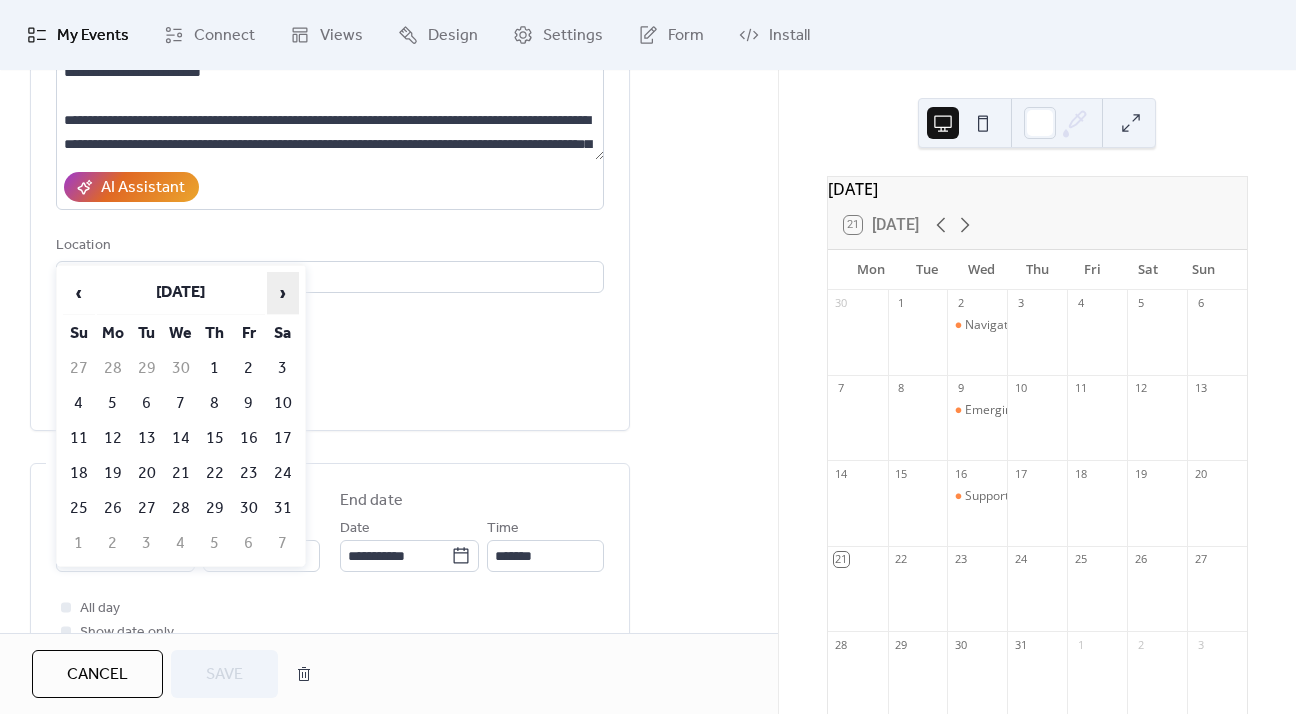 click on "›" at bounding box center (283, 293) 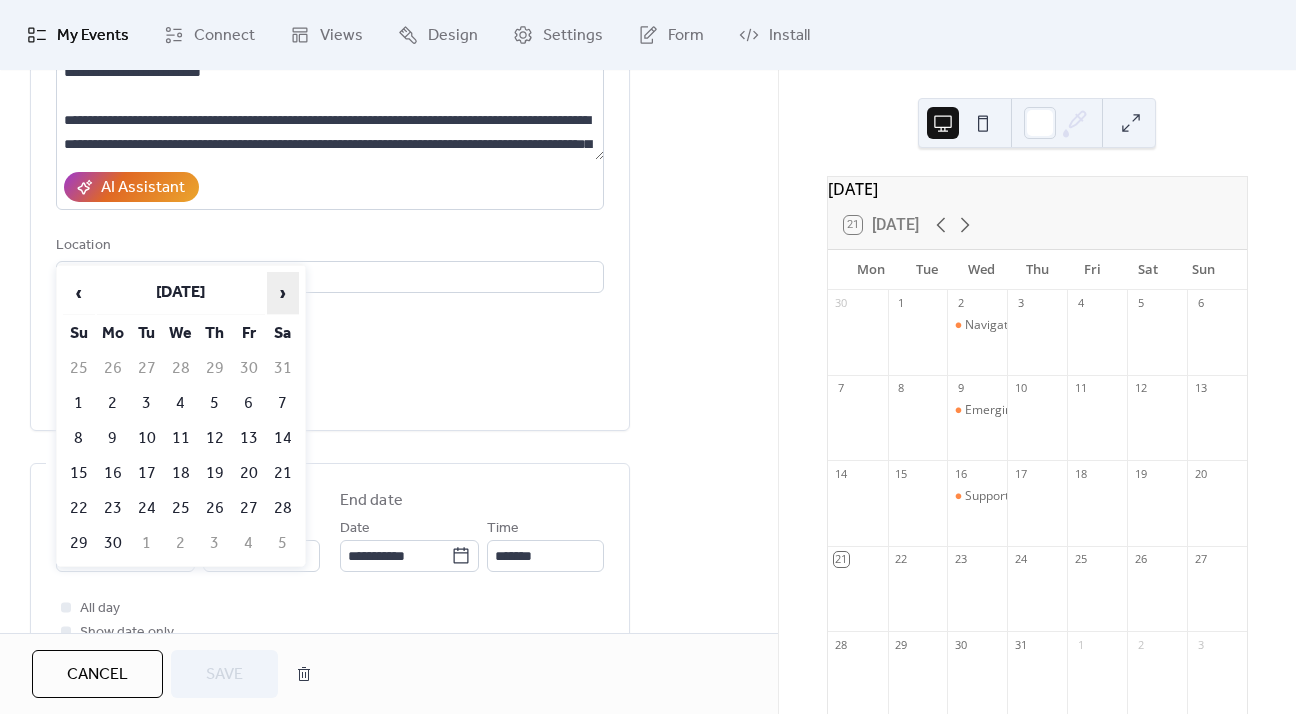 click on "›" at bounding box center [283, 293] 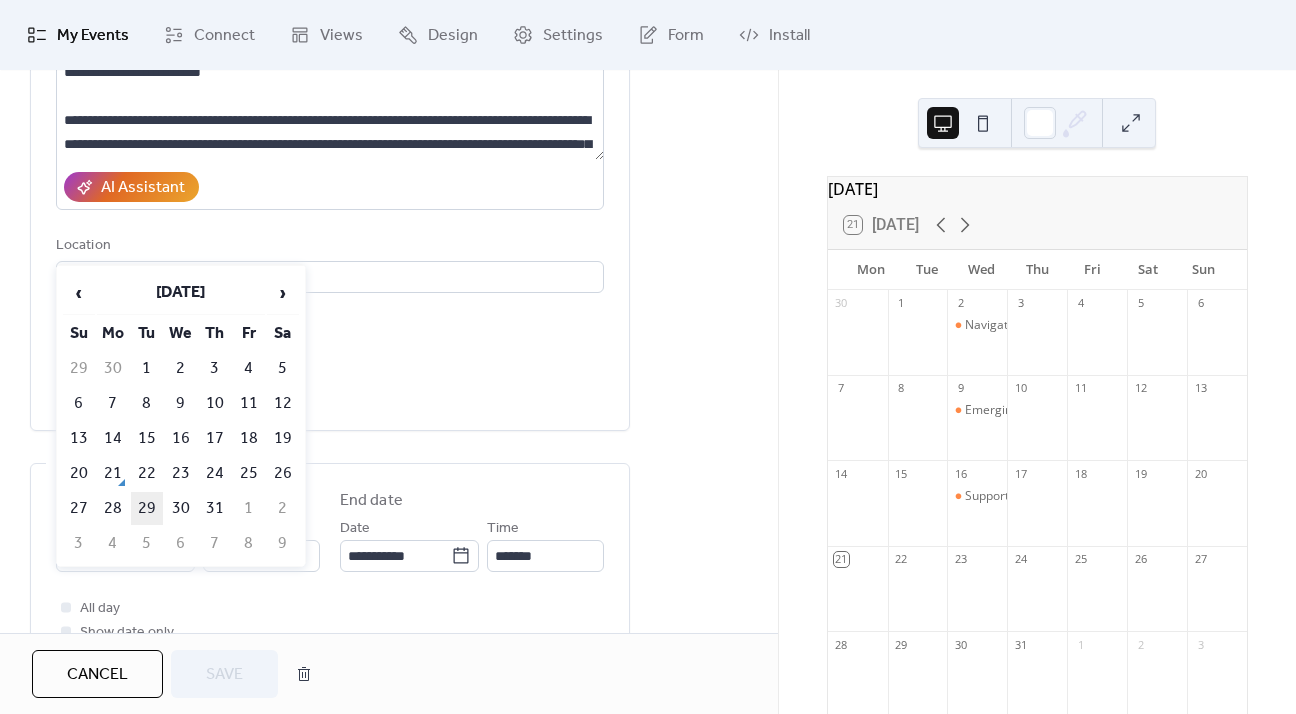 click on "29" at bounding box center (147, 508) 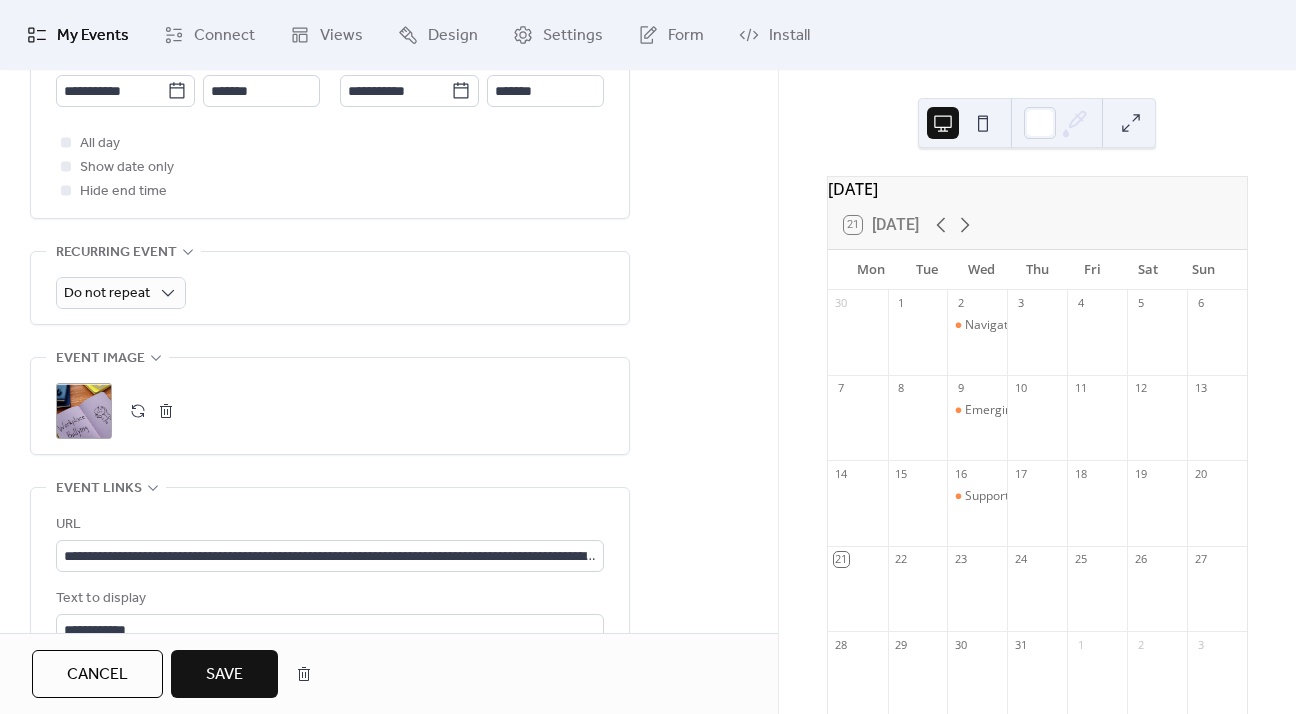 scroll, scrollTop: 800, scrollLeft: 0, axis: vertical 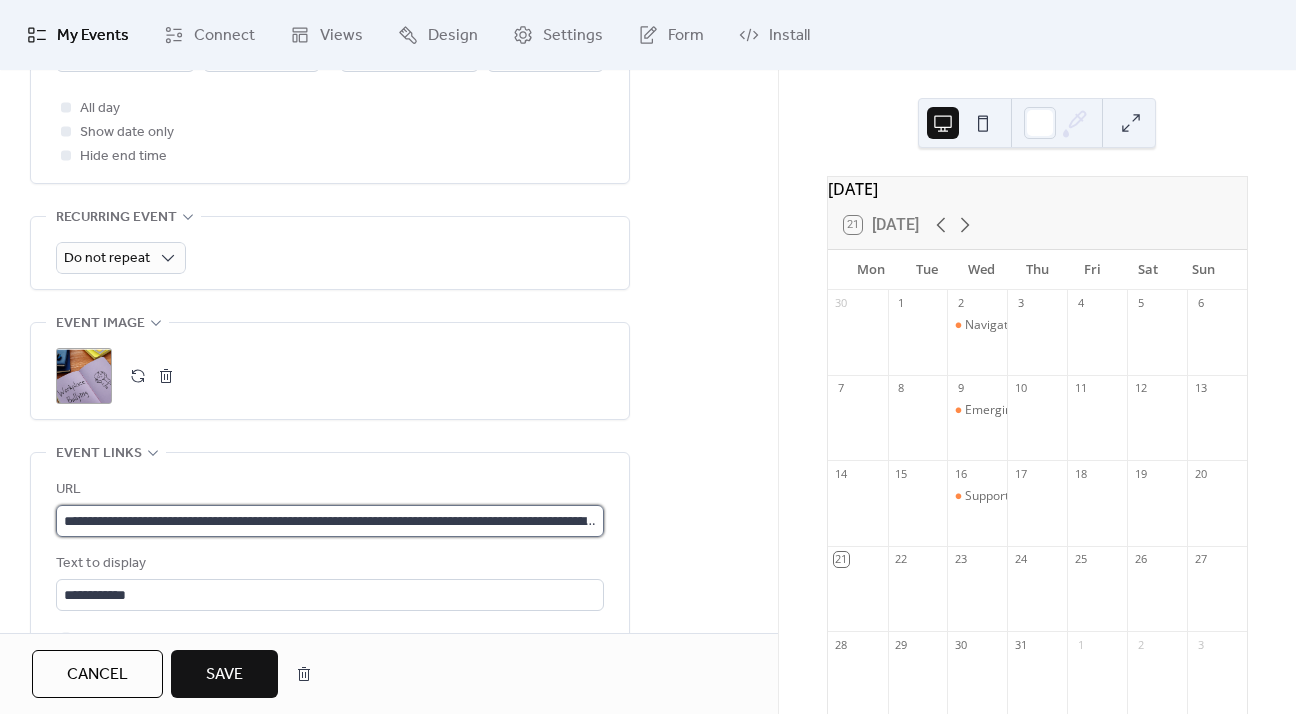 click on "**********" at bounding box center (330, 521) 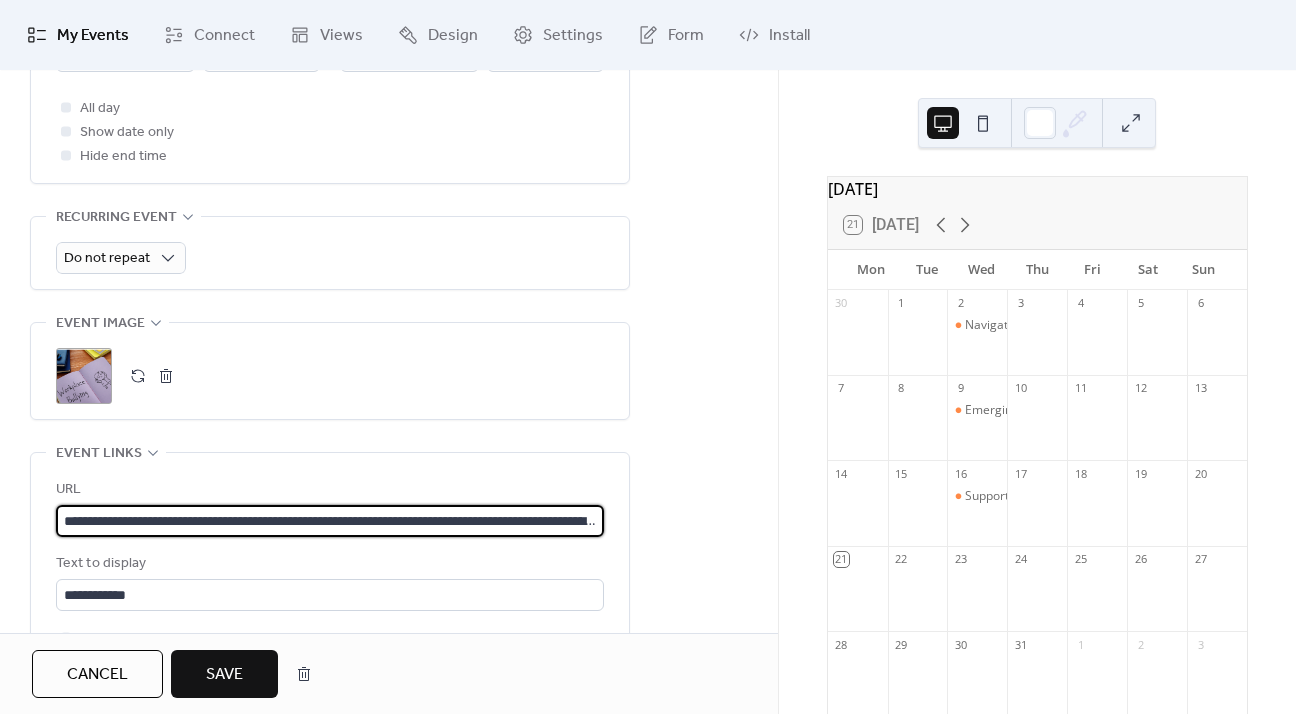paste 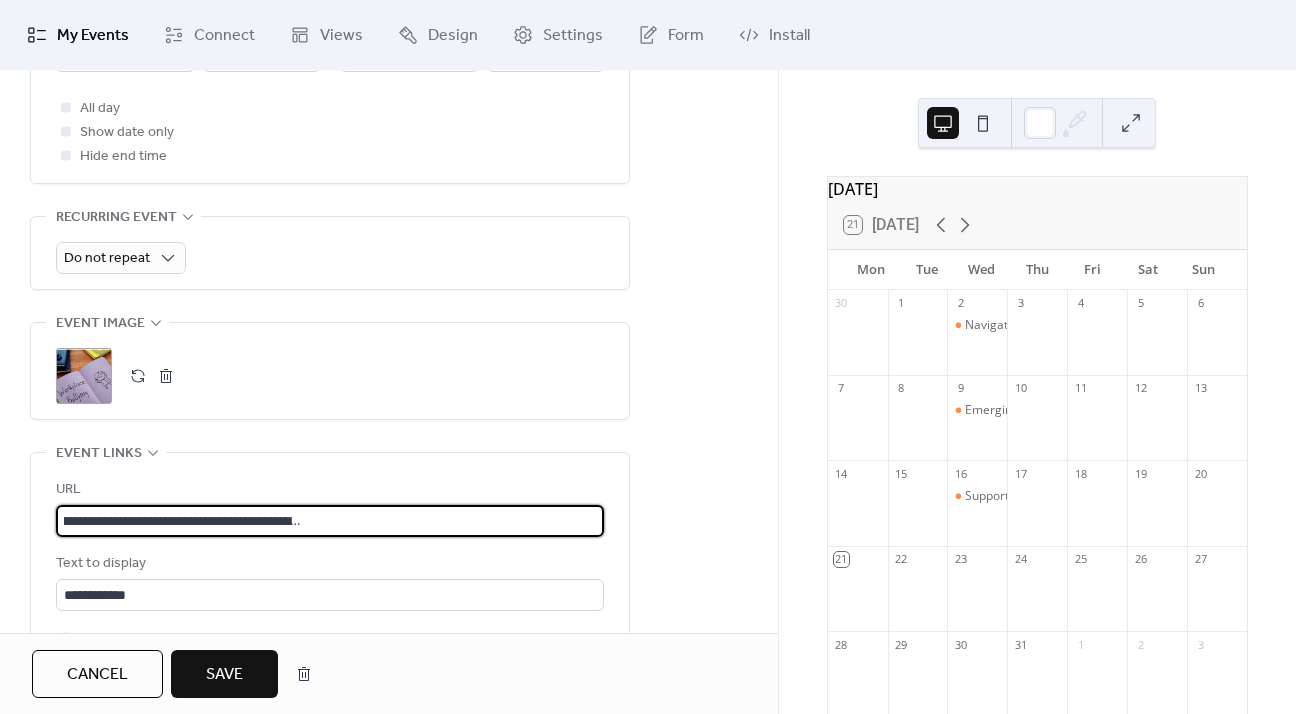 type on "**********" 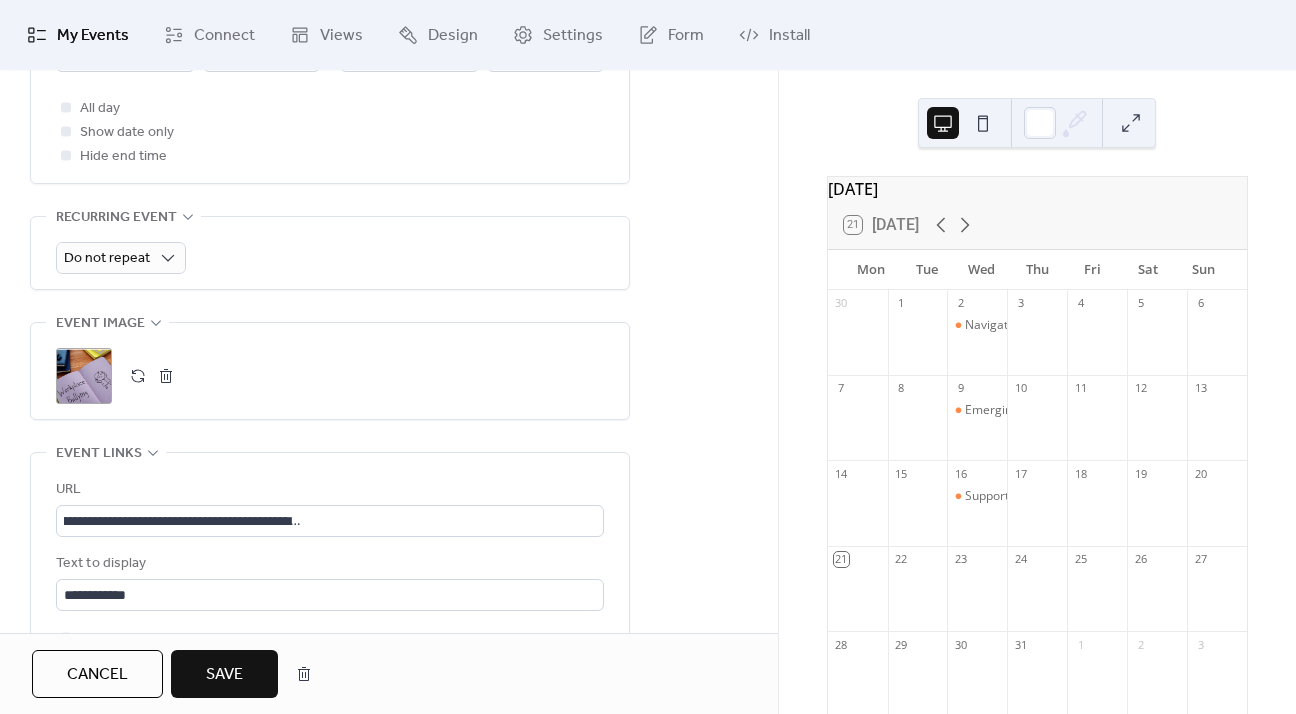 scroll, scrollTop: 0, scrollLeft: 0, axis: both 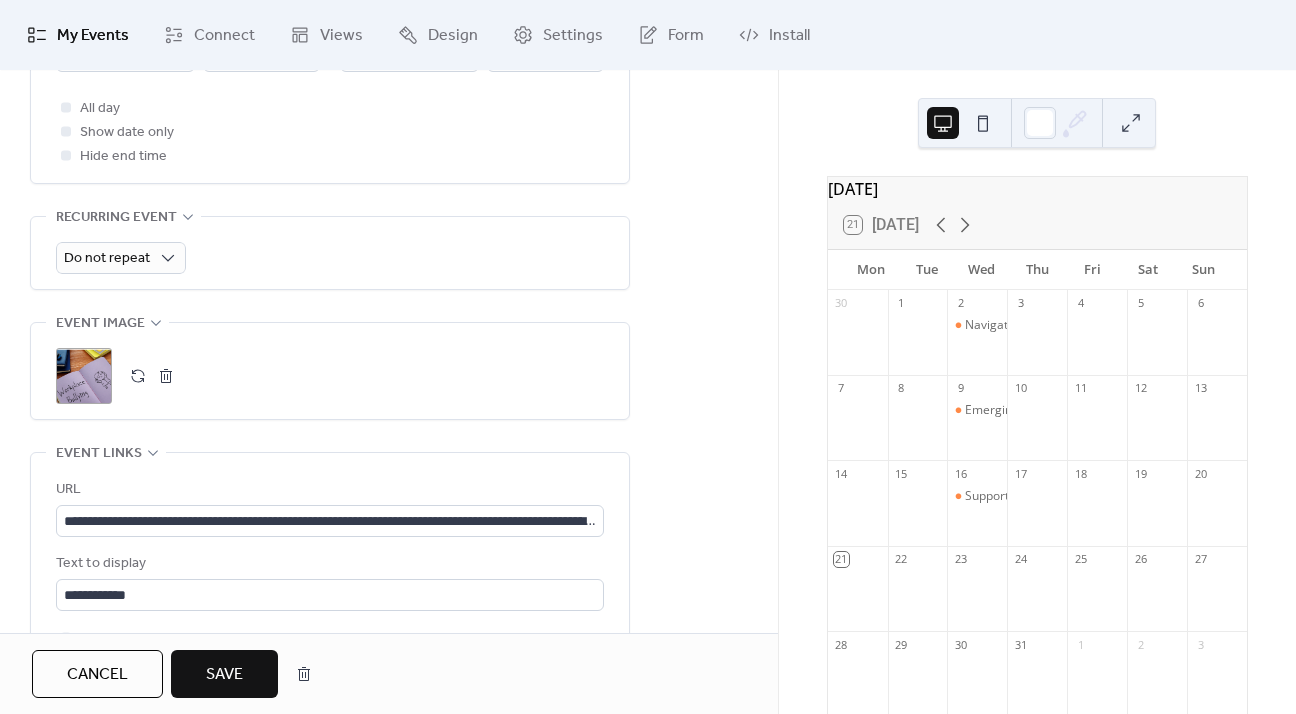 click on "**********" at bounding box center [389, 108] 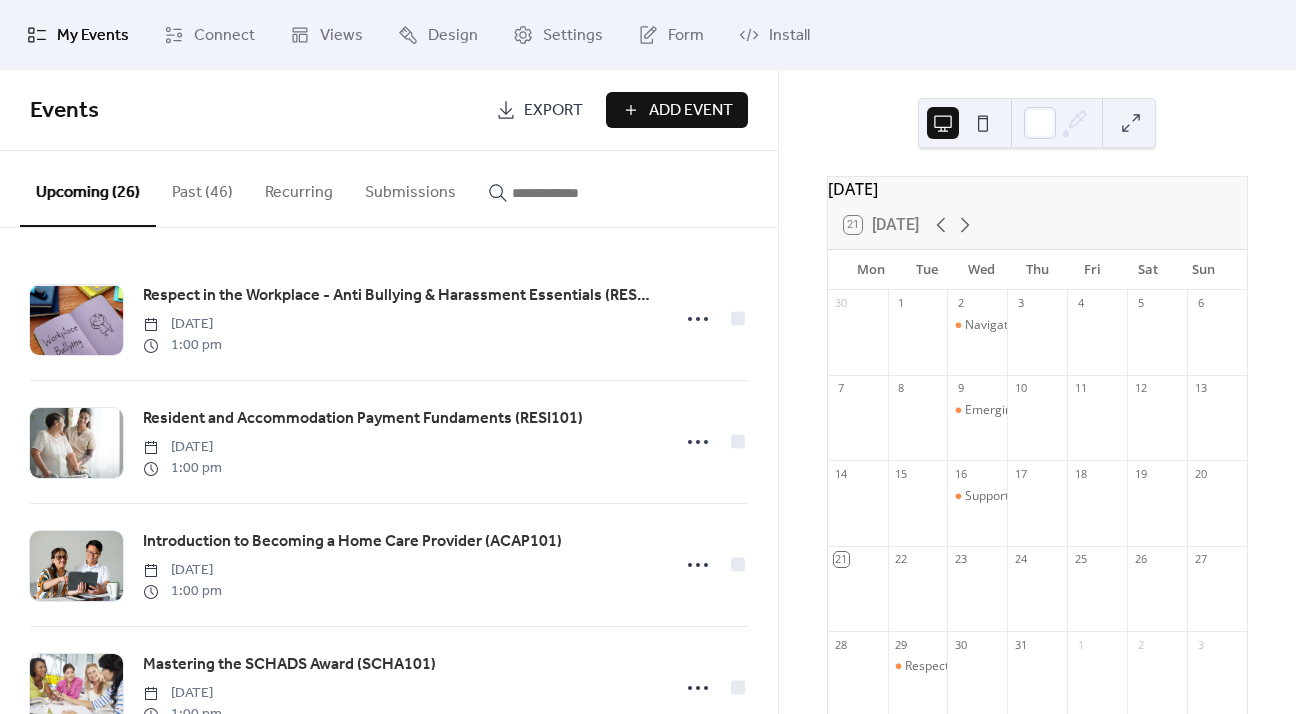 click at bounding box center [572, 193] 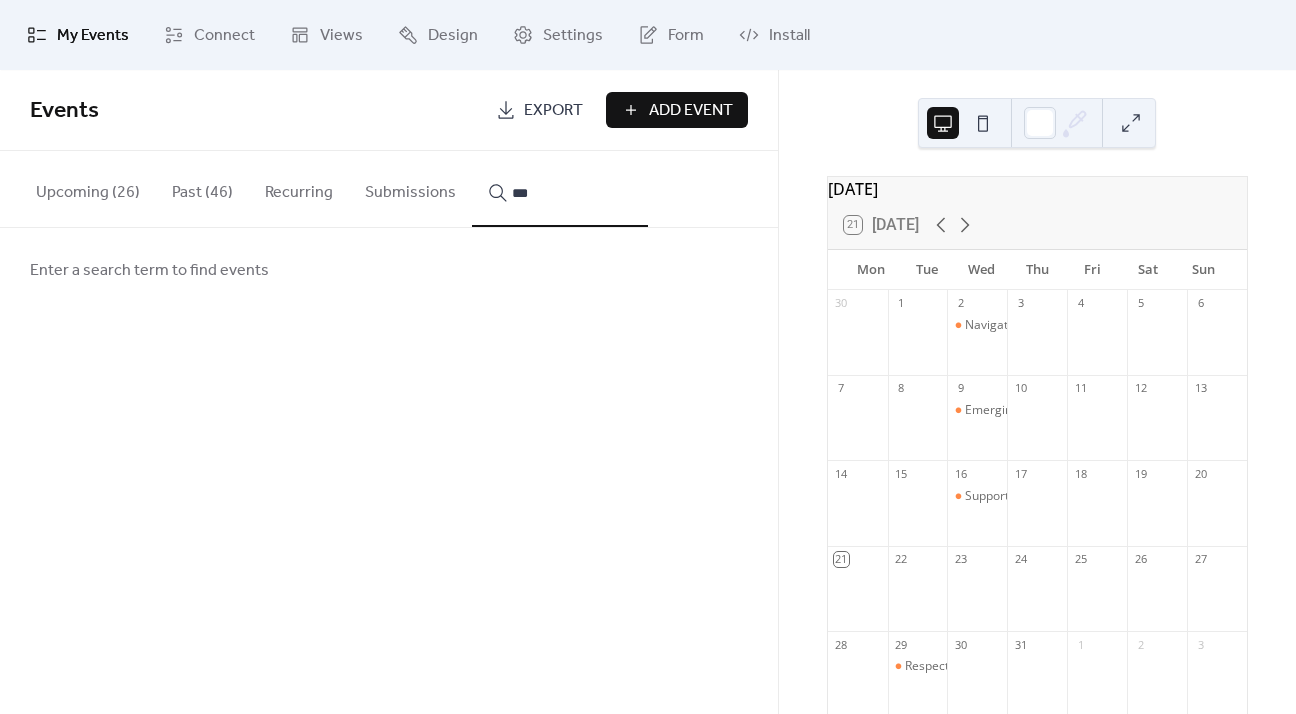 type on "****" 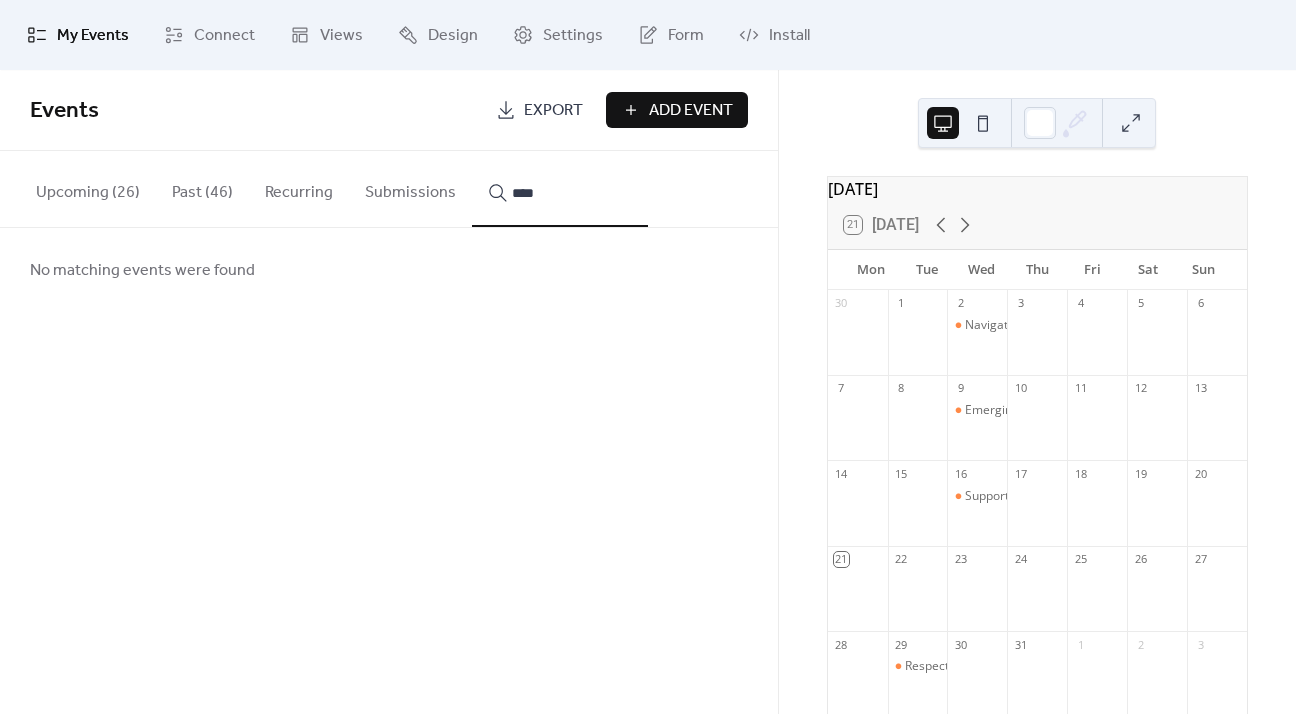 click on "****" at bounding box center (572, 193) 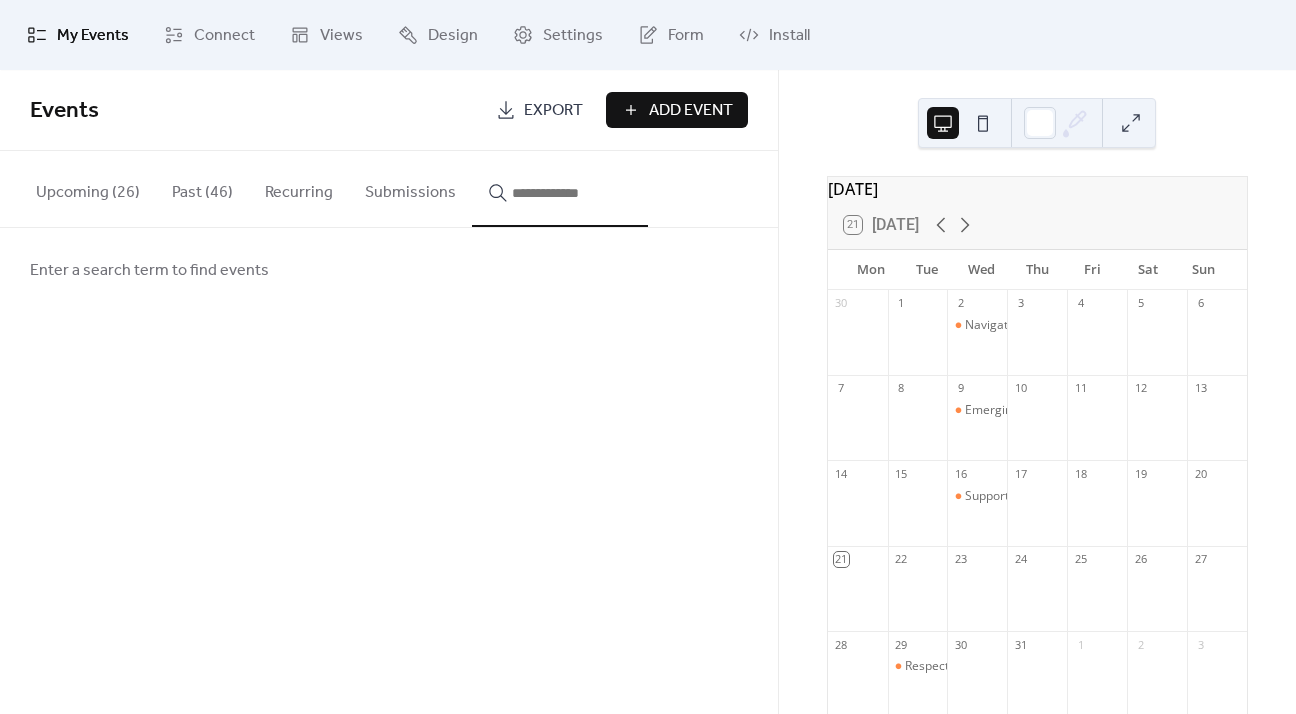 click on "Upcoming (26)" at bounding box center [88, 188] 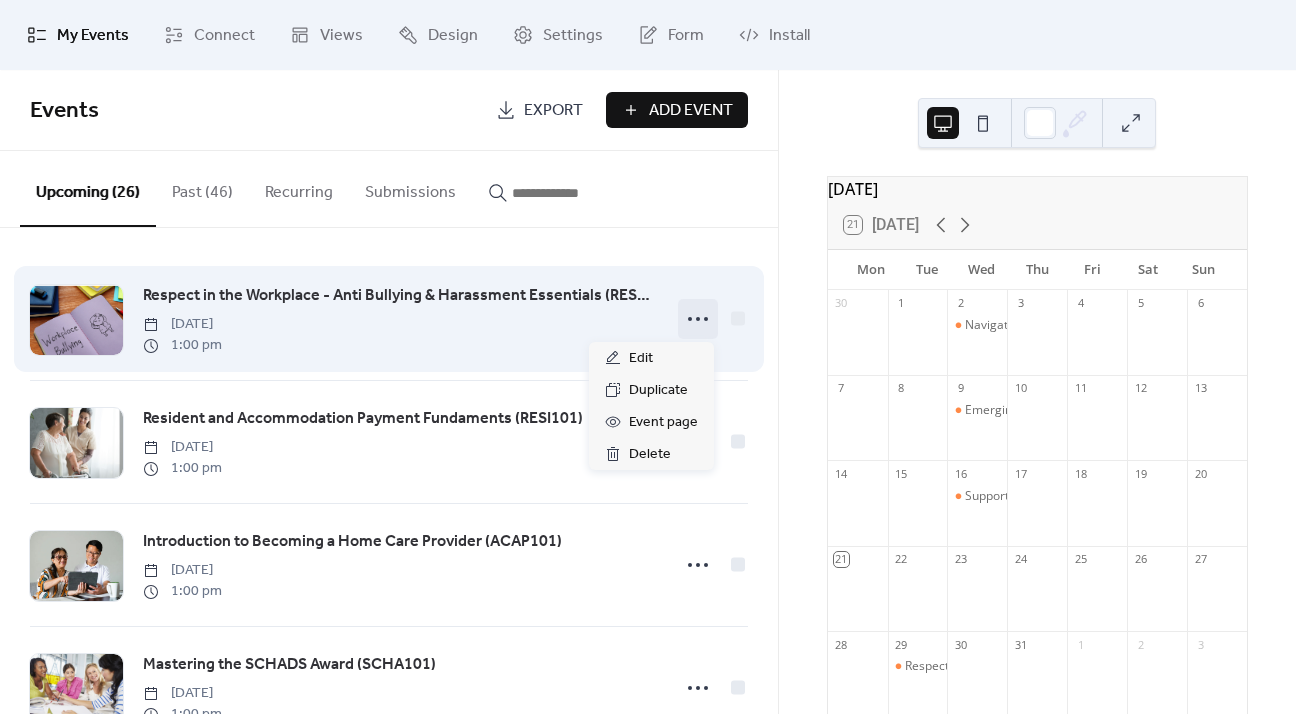 click 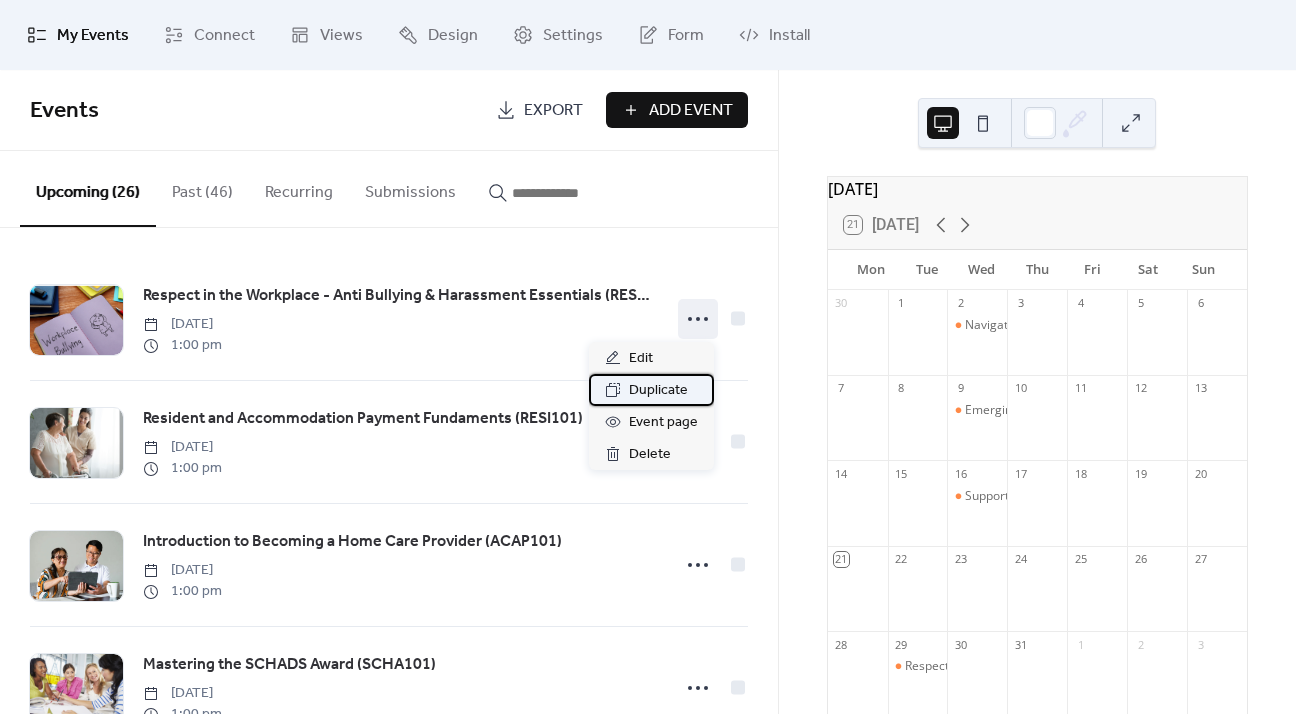 click on "Duplicate" at bounding box center (658, 391) 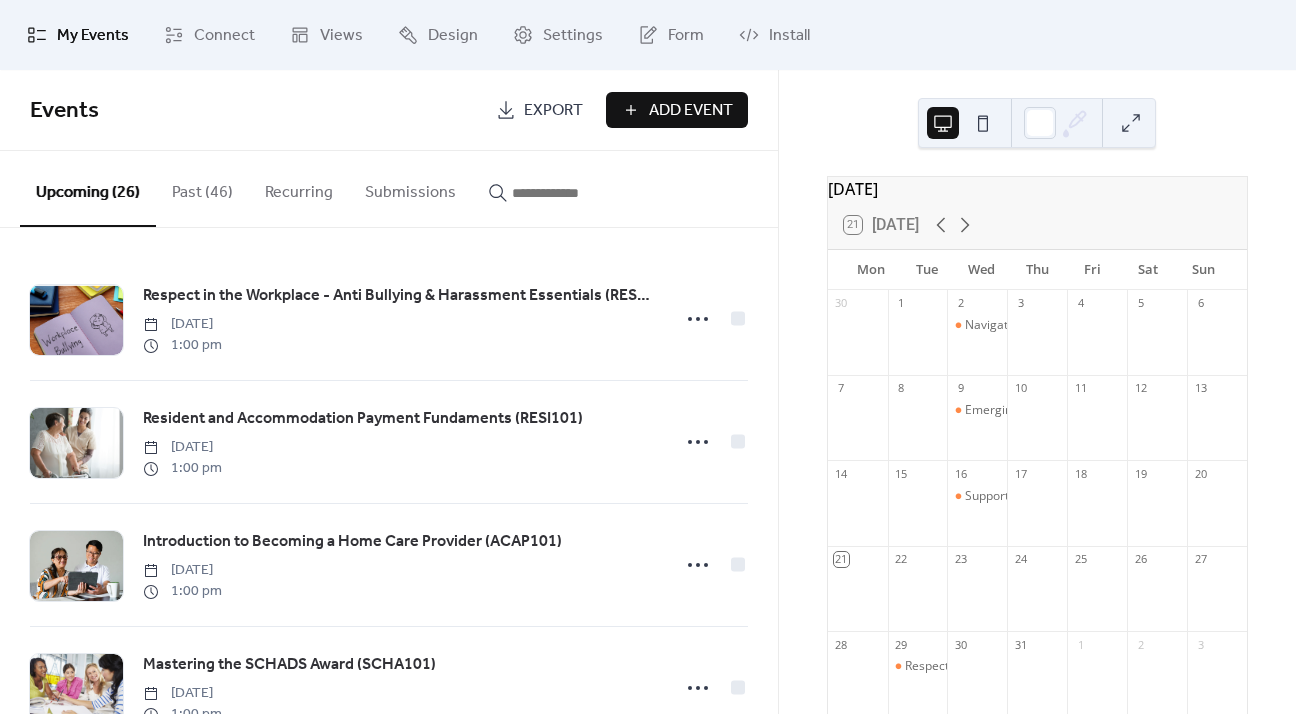 click on "Resident and Accommodation Payment Fundaments (RESI101) [DATE] 1:00 pm" at bounding box center [389, 442] 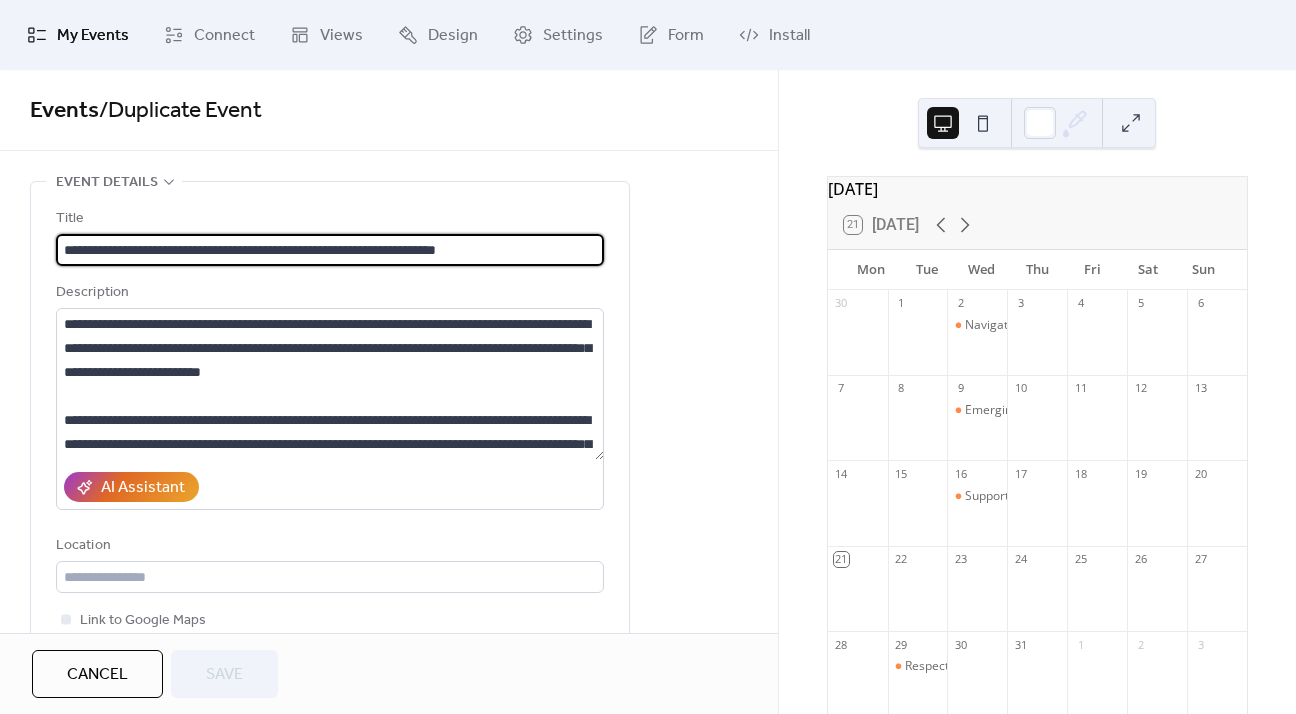 click on "**********" at bounding box center [330, 250] 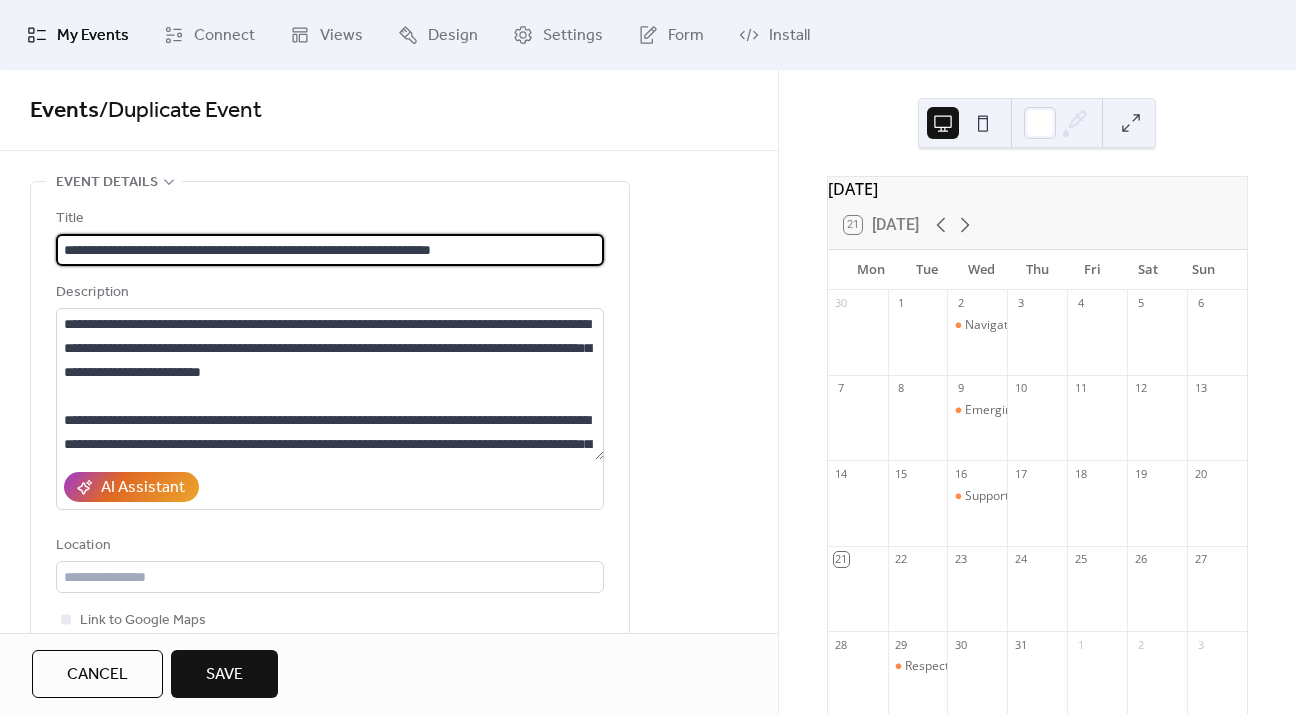 drag, startPoint x: 245, startPoint y: 245, endPoint x: 460, endPoint y: 248, distance: 215.02094 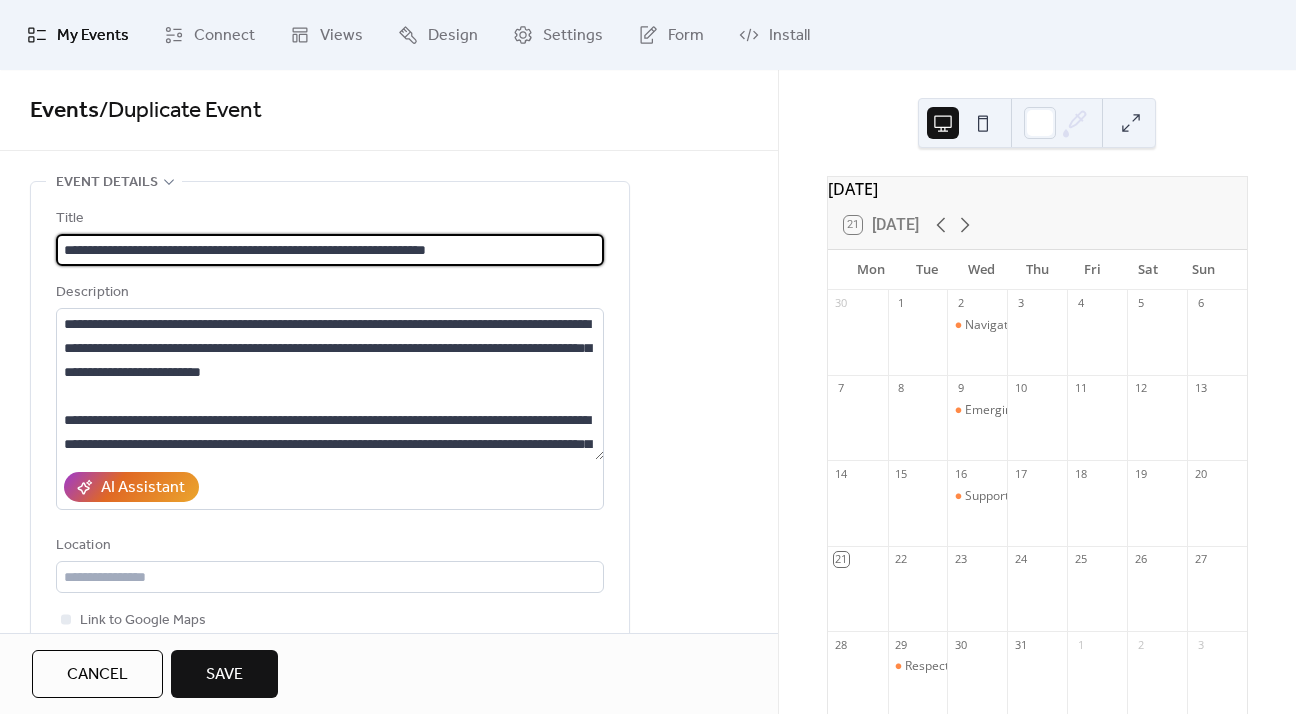 drag, startPoint x: 456, startPoint y: 248, endPoint x: 249, endPoint y: 241, distance: 207.11832 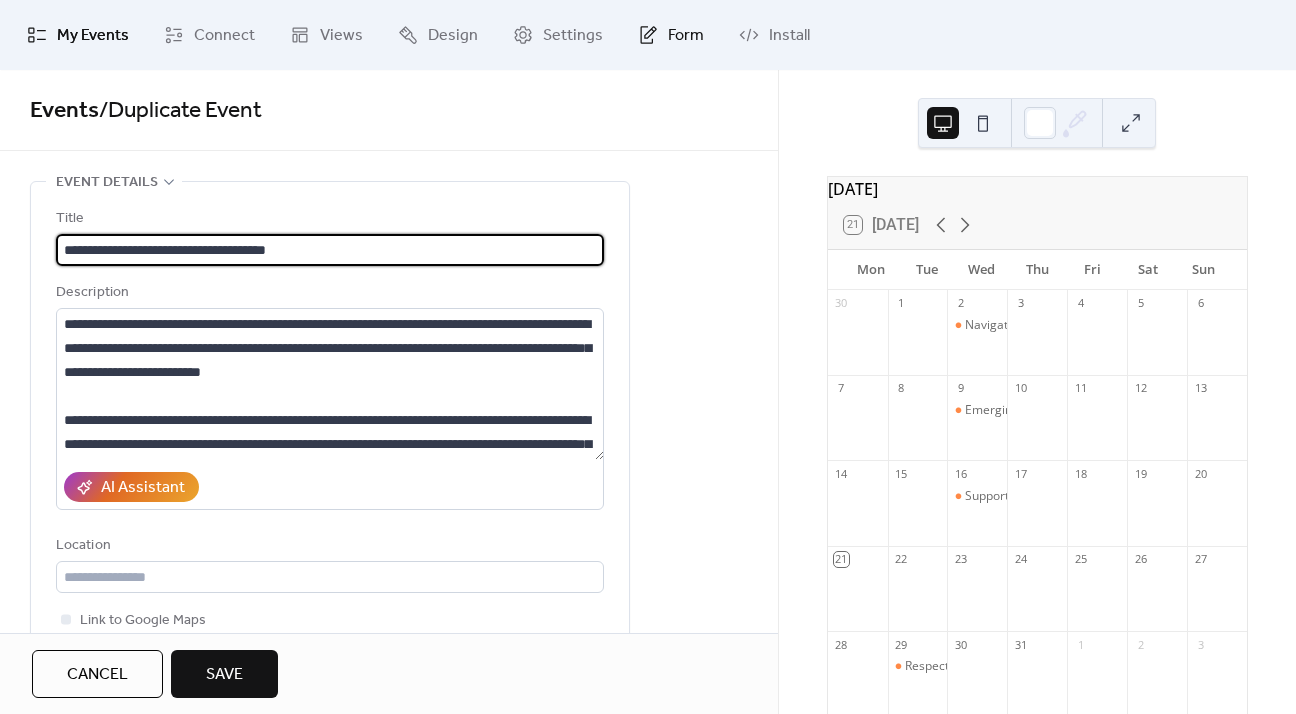 type on "**********" 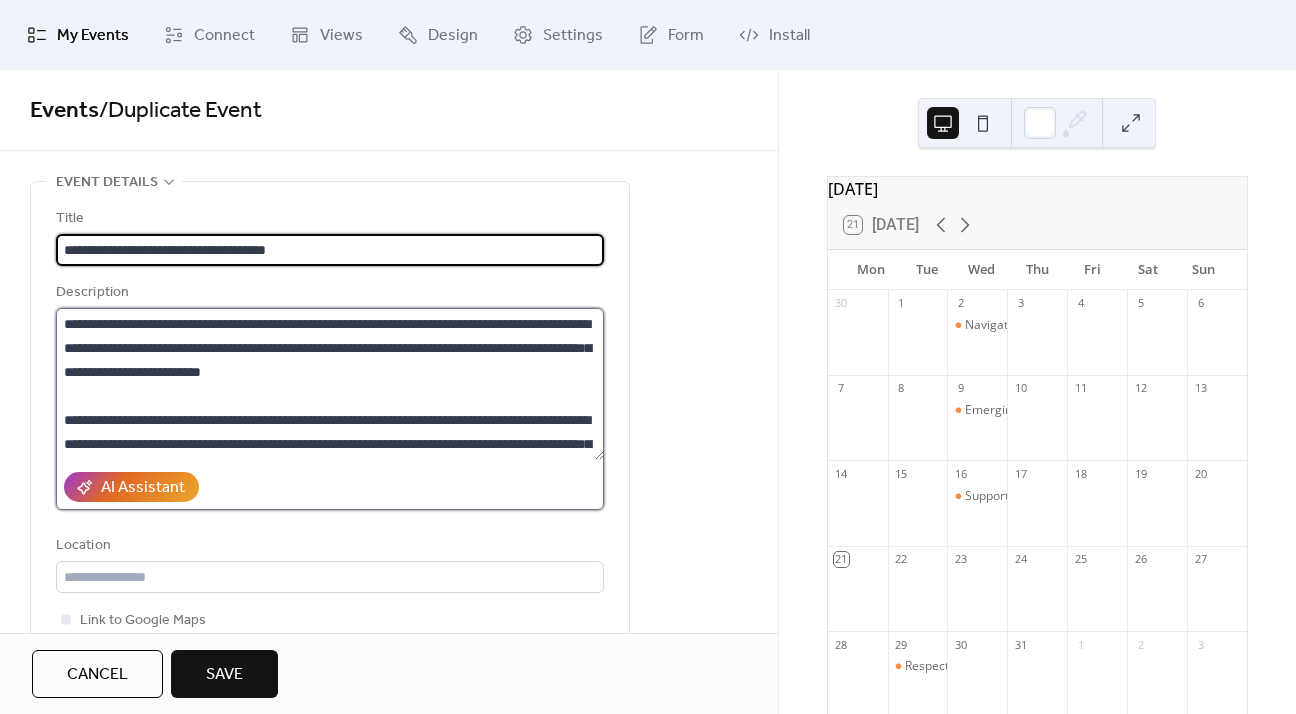 click on "**********" at bounding box center (330, 384) 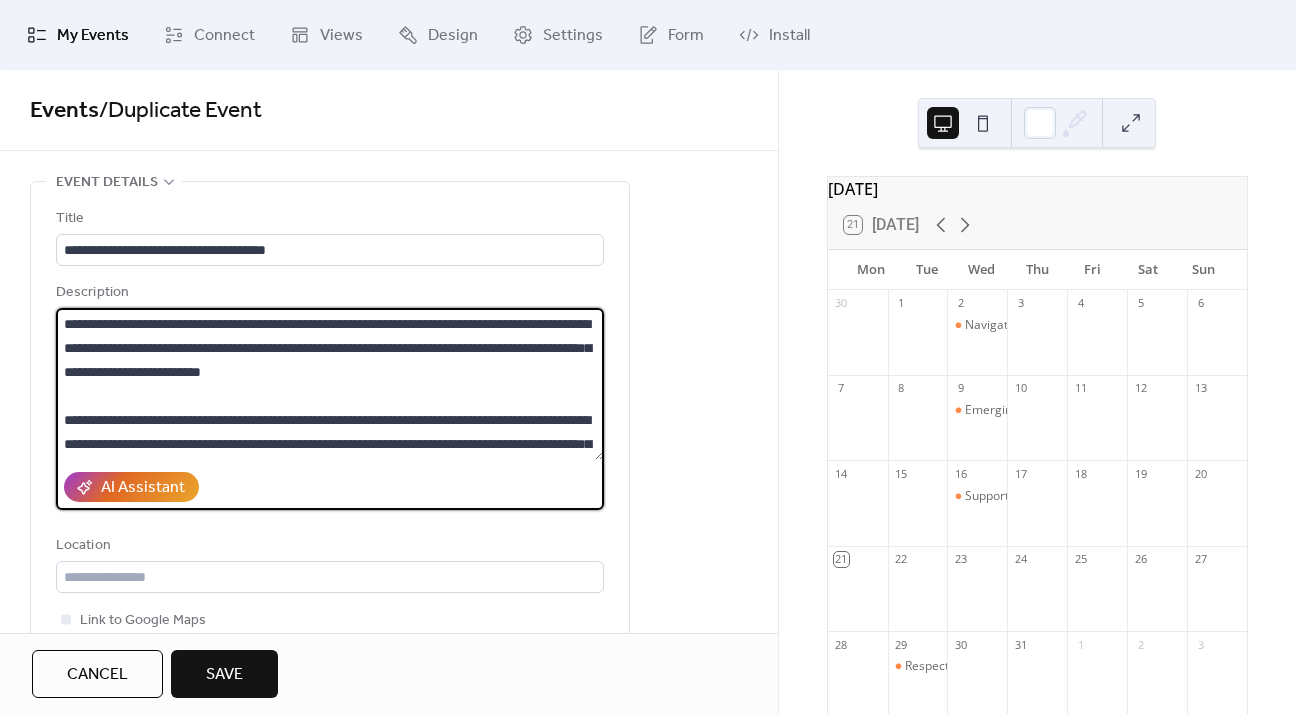 paste 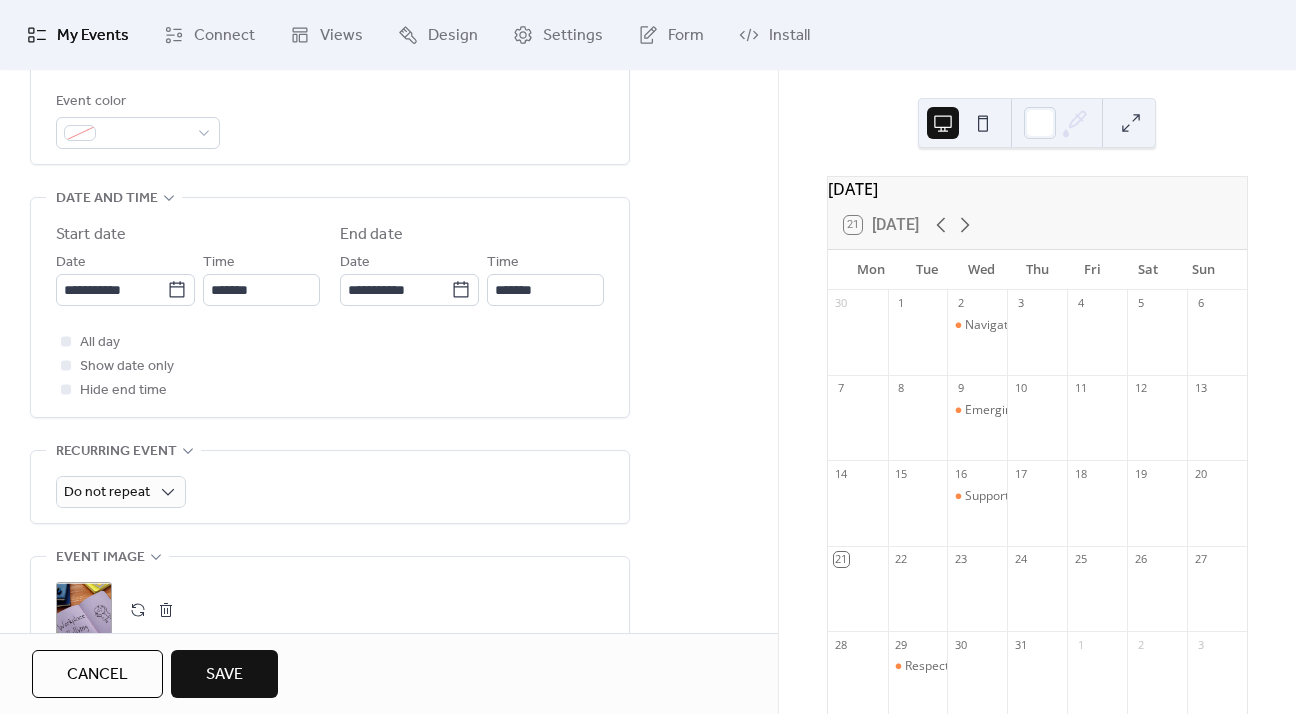 scroll, scrollTop: 600, scrollLeft: 0, axis: vertical 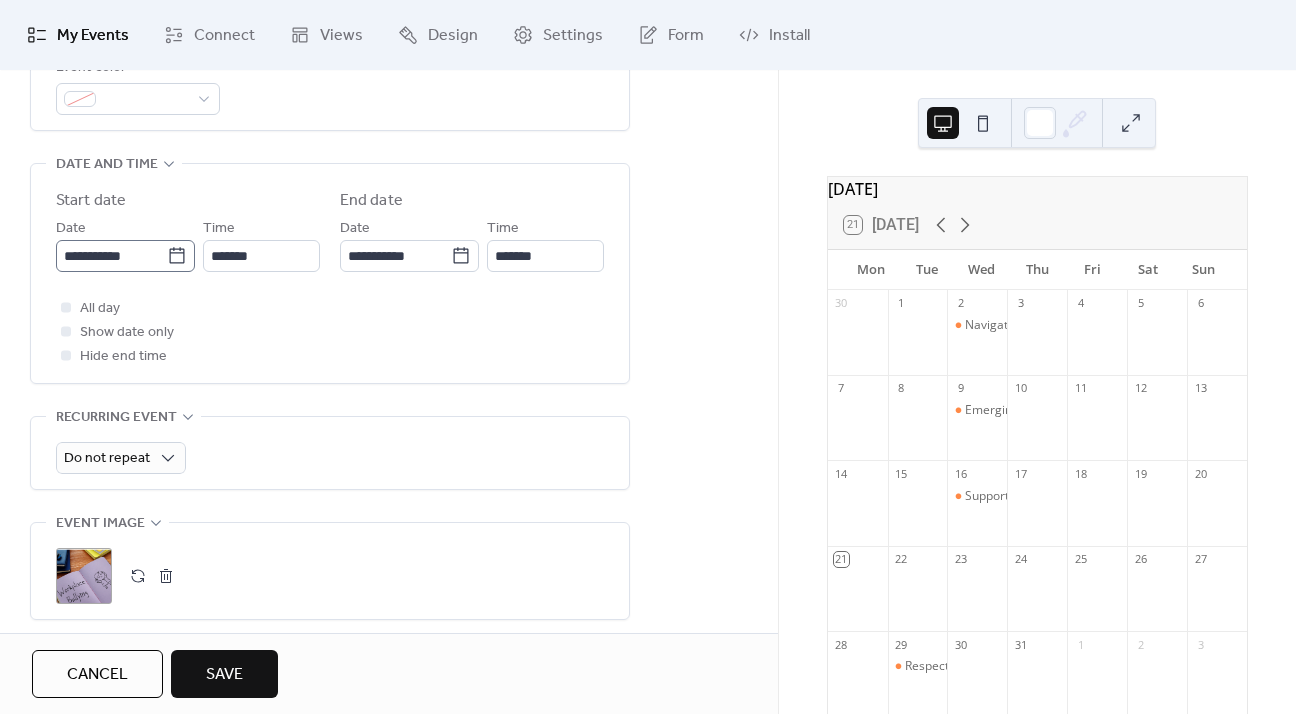 type on "**********" 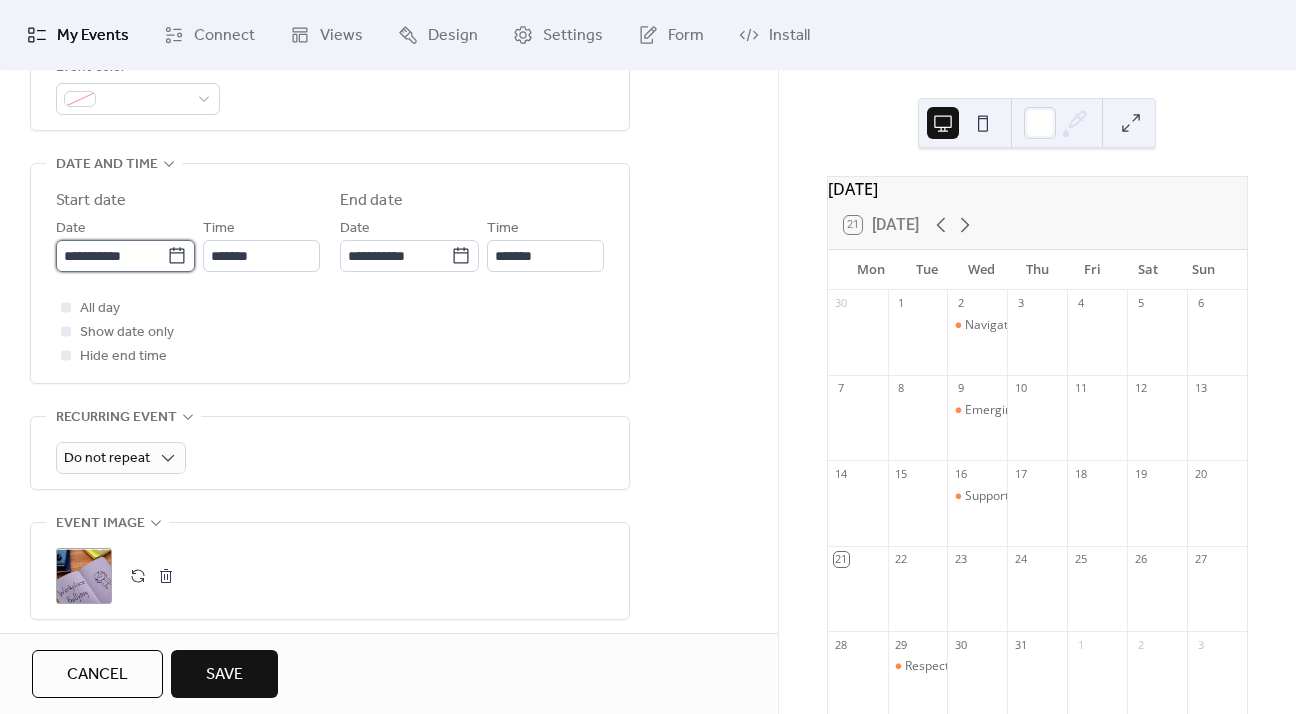 click on "**********" at bounding box center [111, 256] 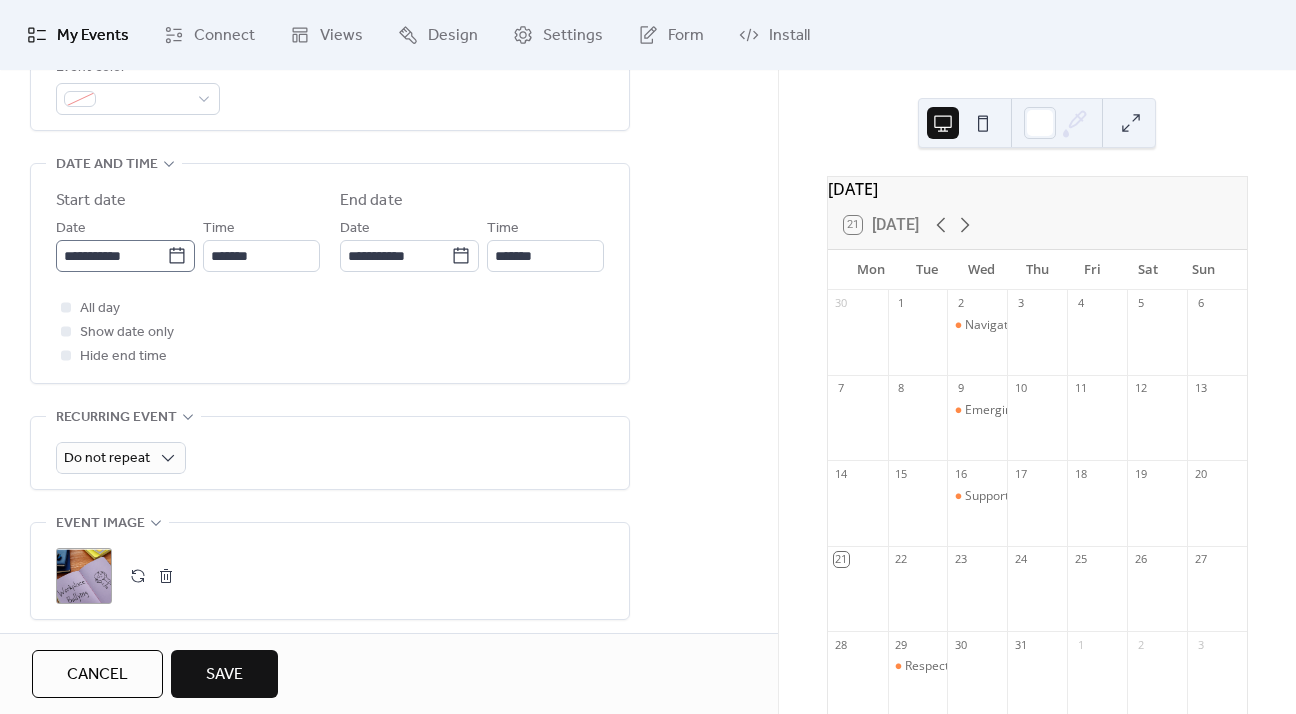 click 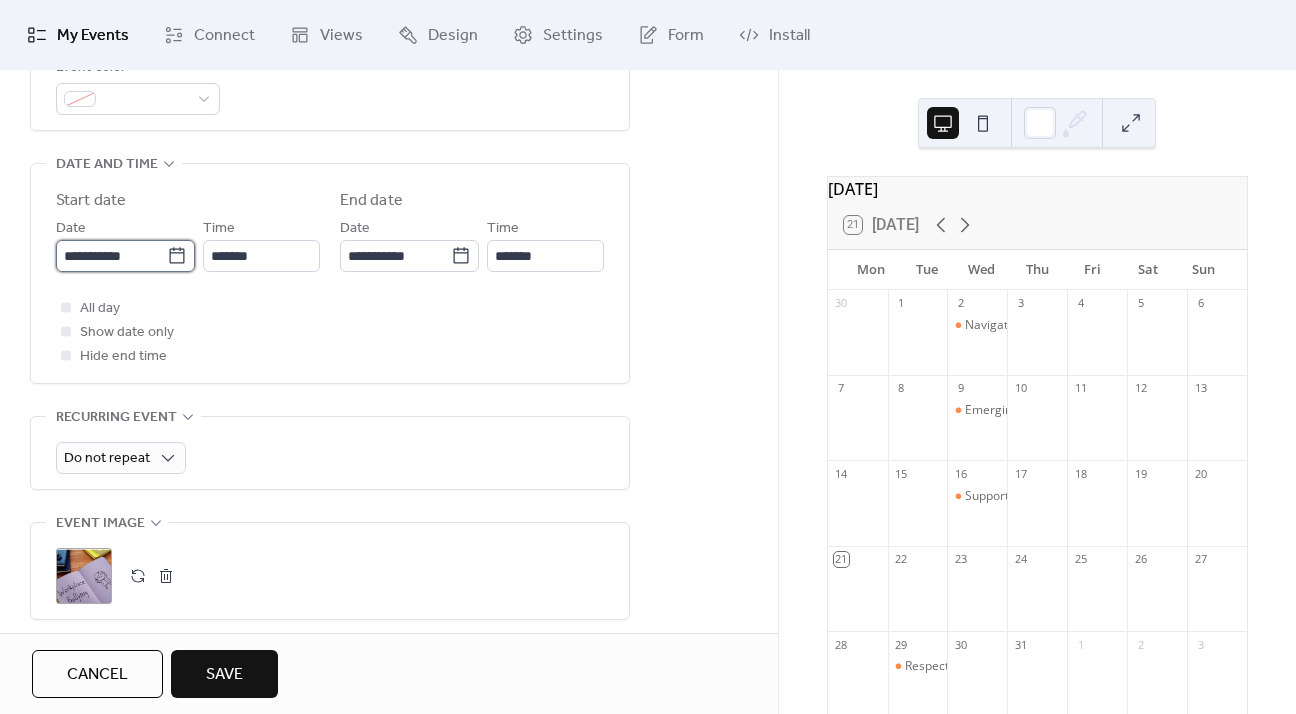 click on "**********" at bounding box center (111, 256) 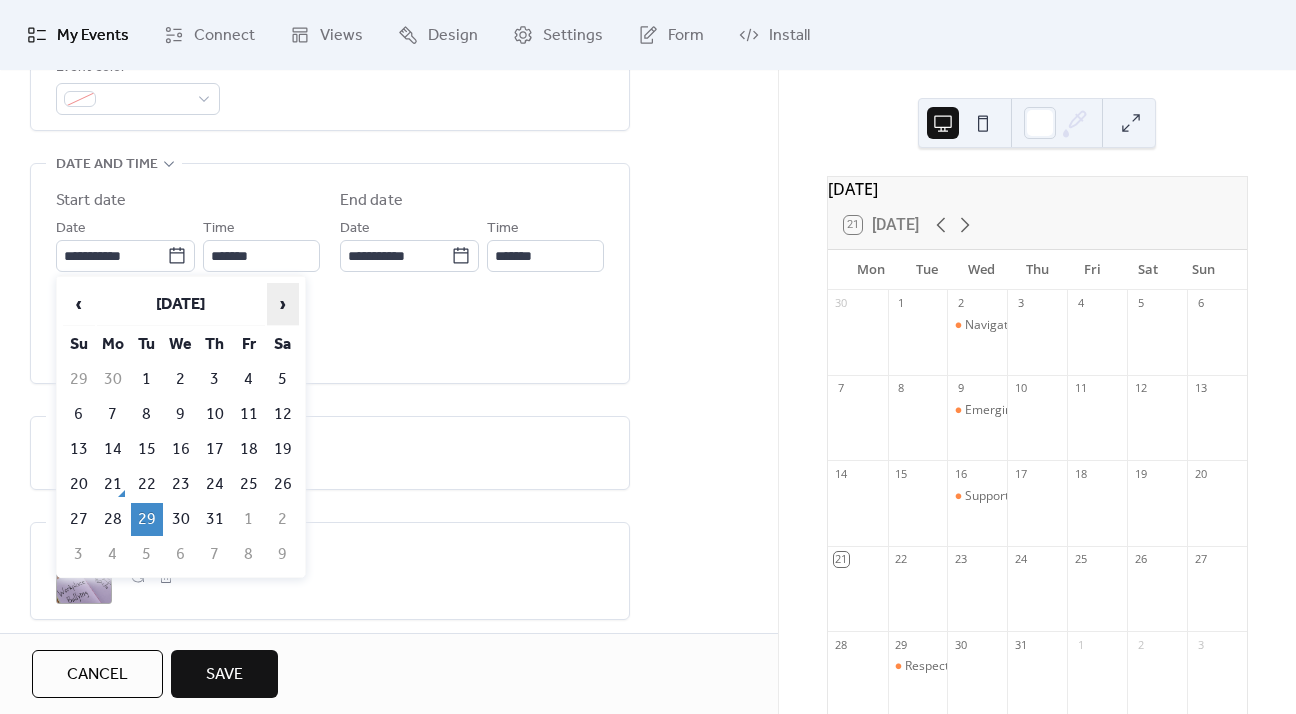 click on "›" at bounding box center (283, 304) 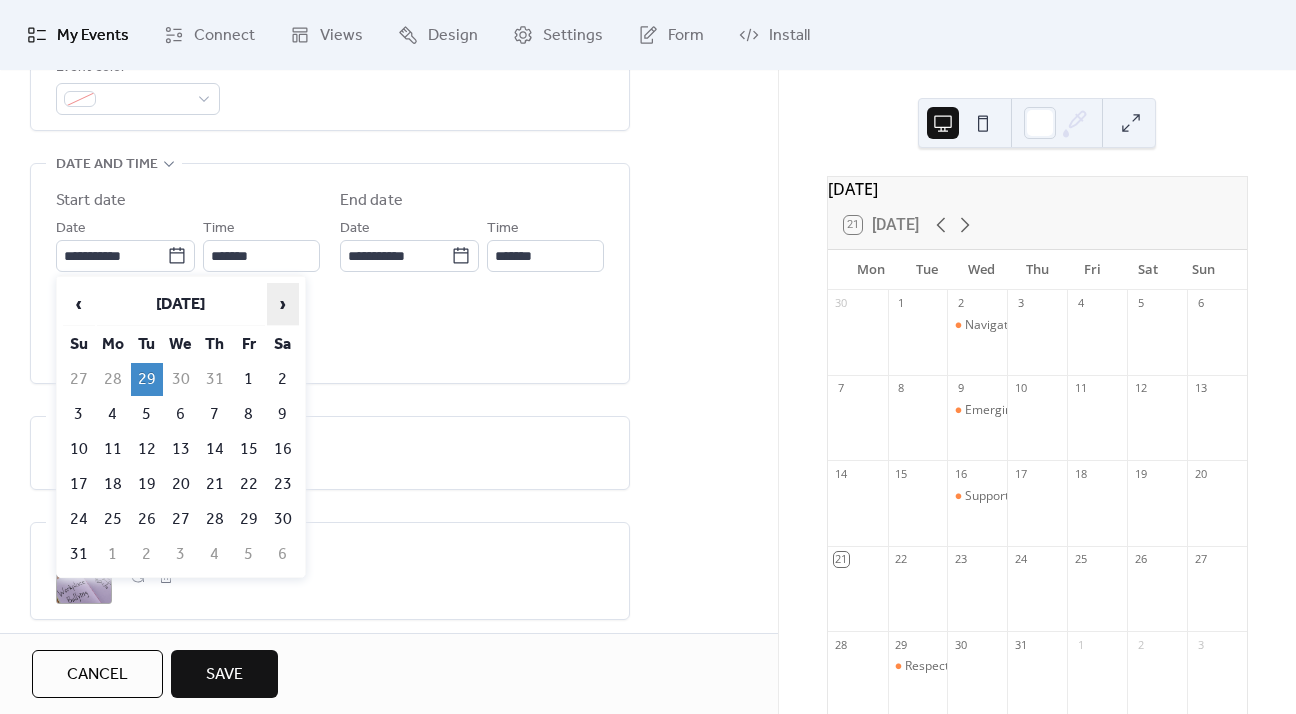 click on "›" at bounding box center (283, 304) 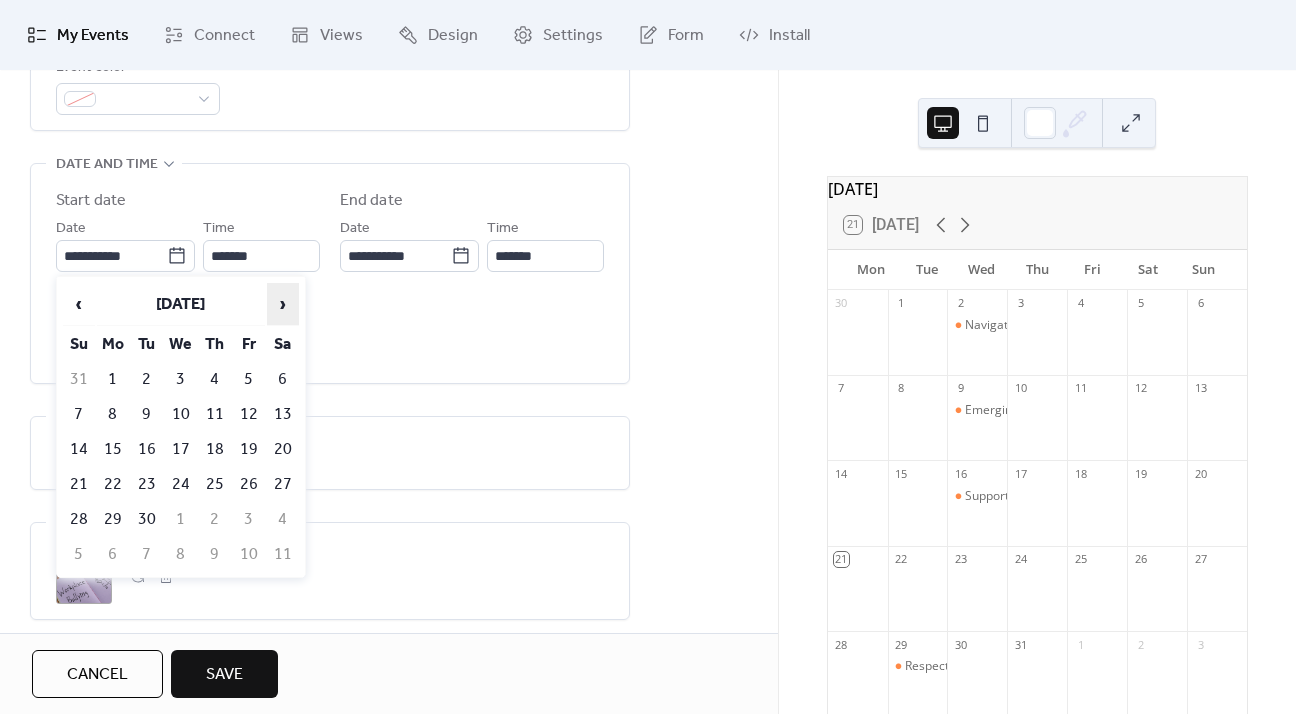 click on "›" at bounding box center (283, 304) 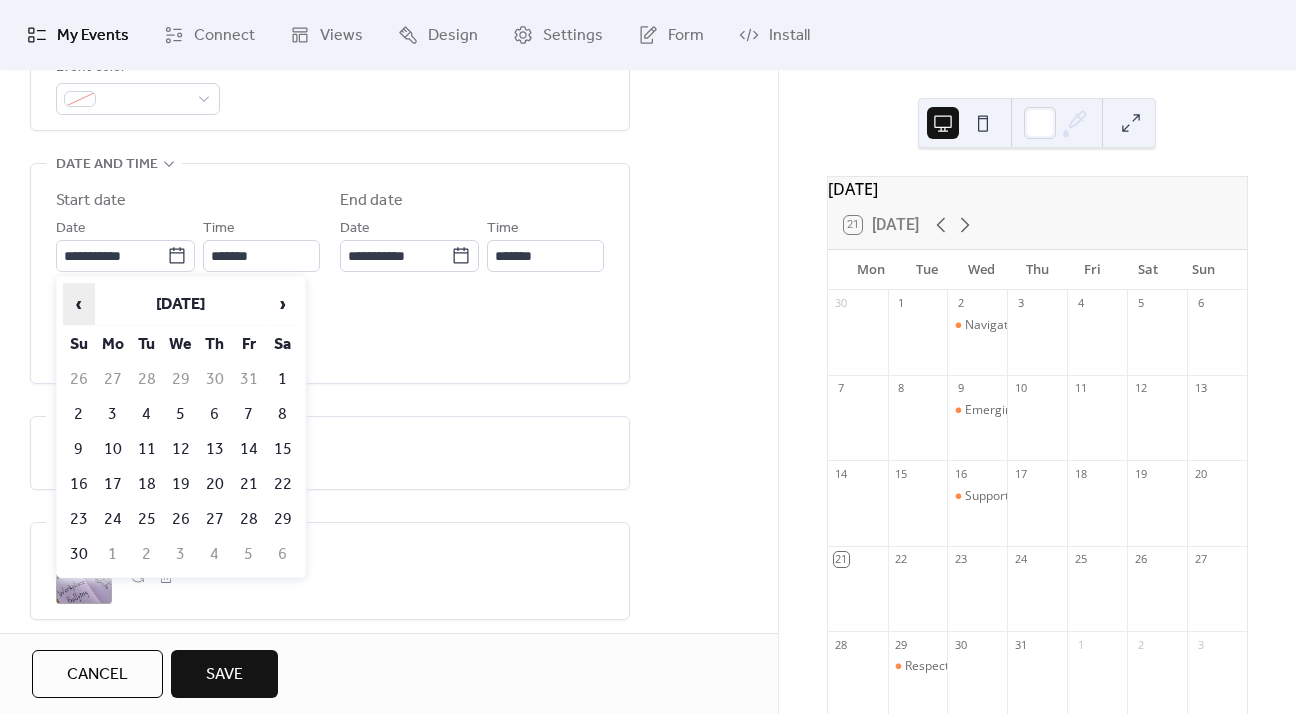 click on "‹" at bounding box center [79, 304] 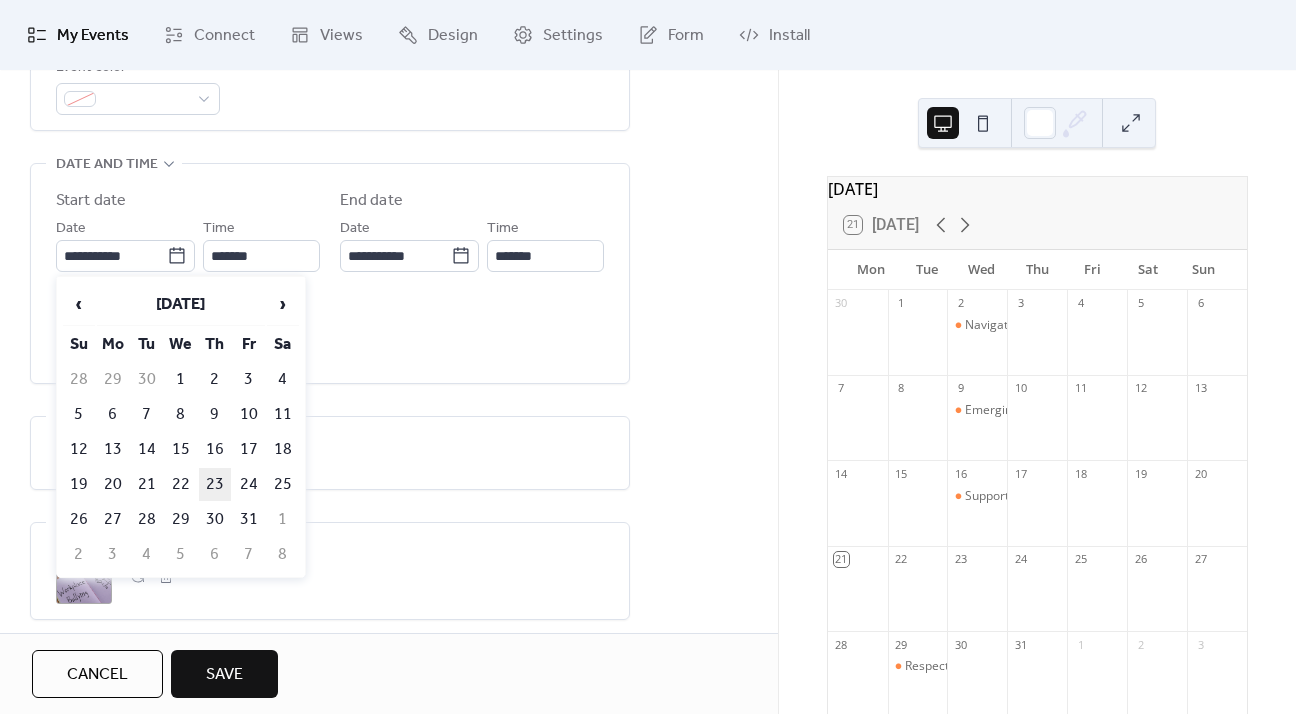 click on "23" at bounding box center (215, 484) 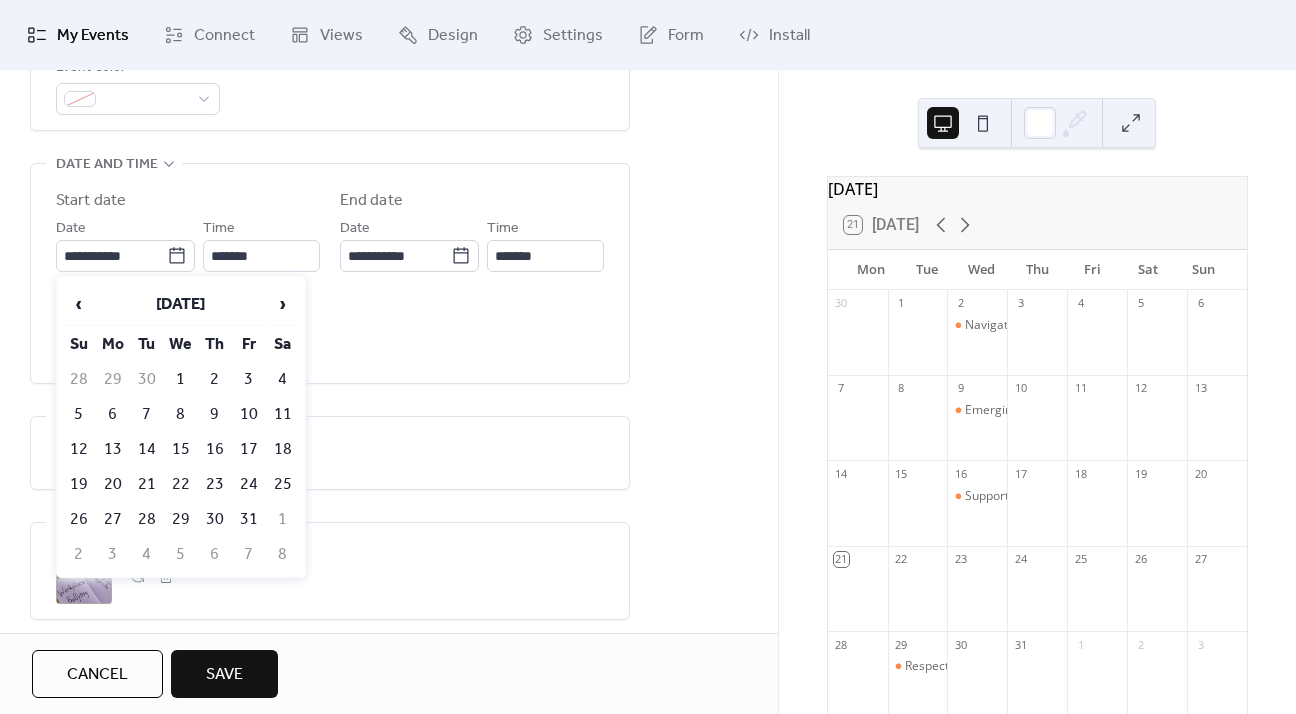click on "Do not repeat" at bounding box center (330, 453) 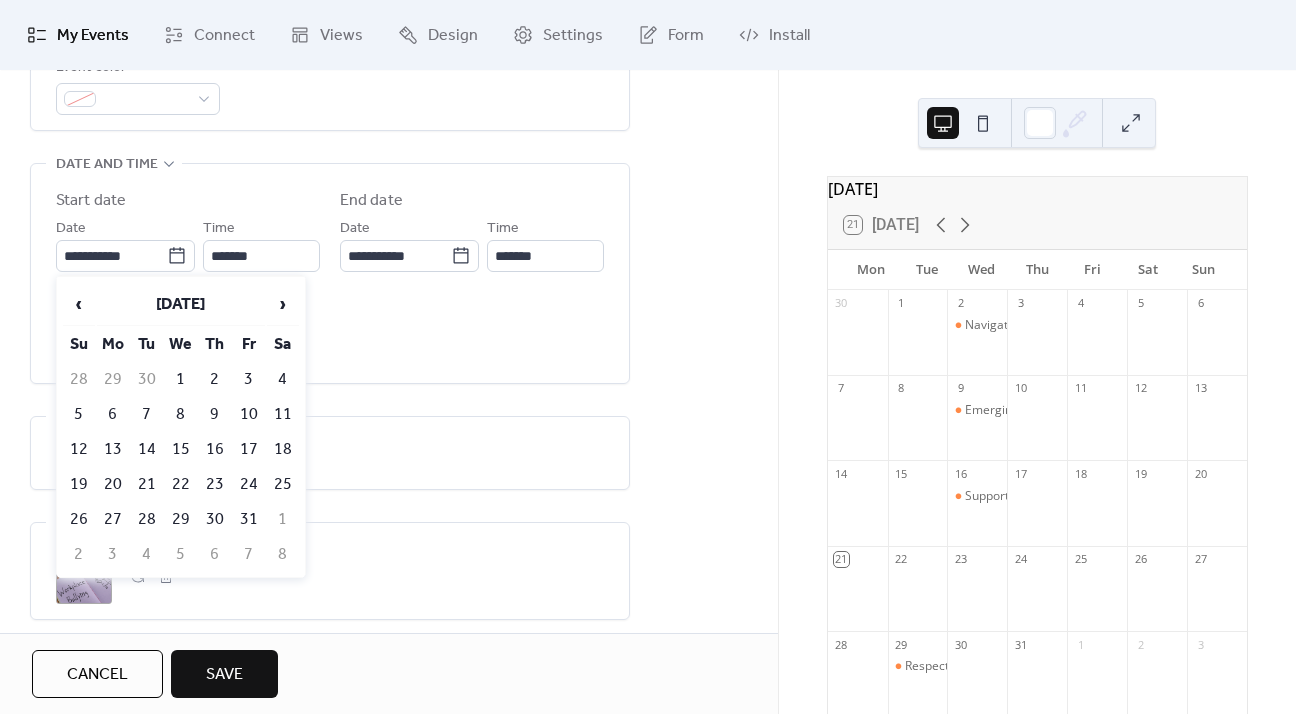 type on "**********" 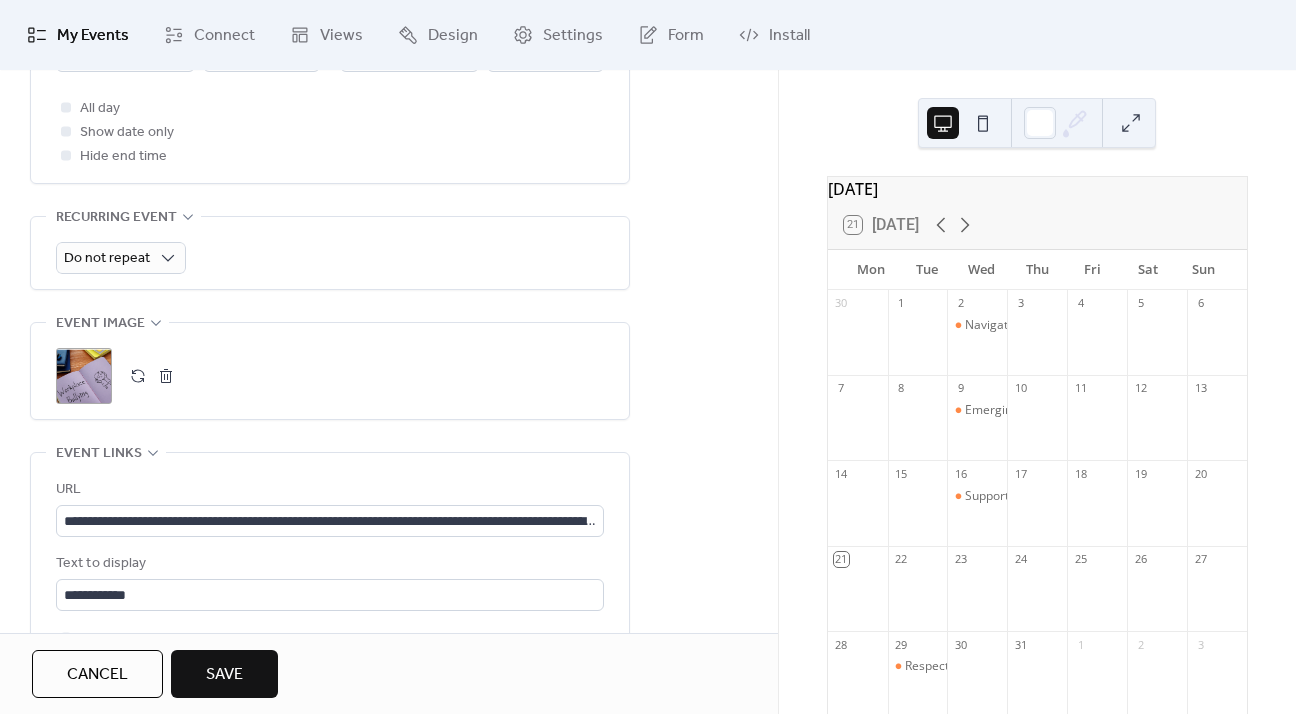 scroll, scrollTop: 900, scrollLeft: 0, axis: vertical 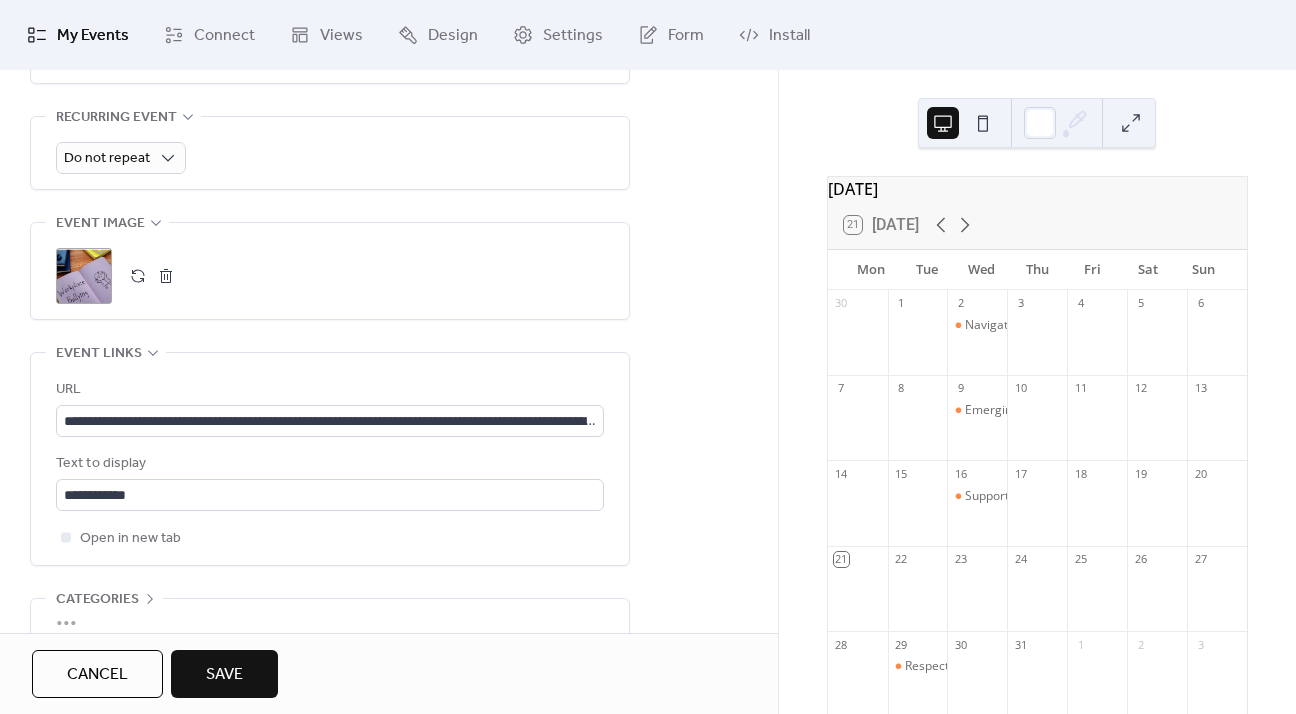 click on ";" at bounding box center [84, 276] 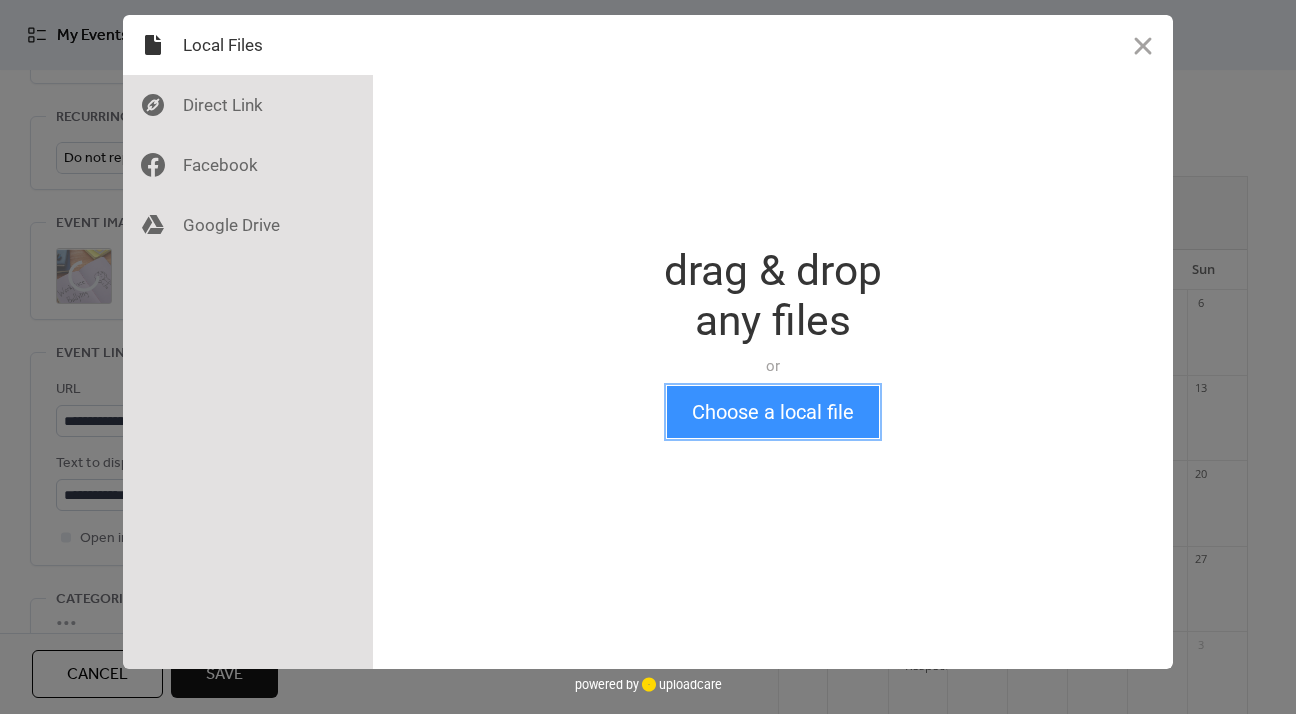 click on "Choose a local file" at bounding box center [773, 412] 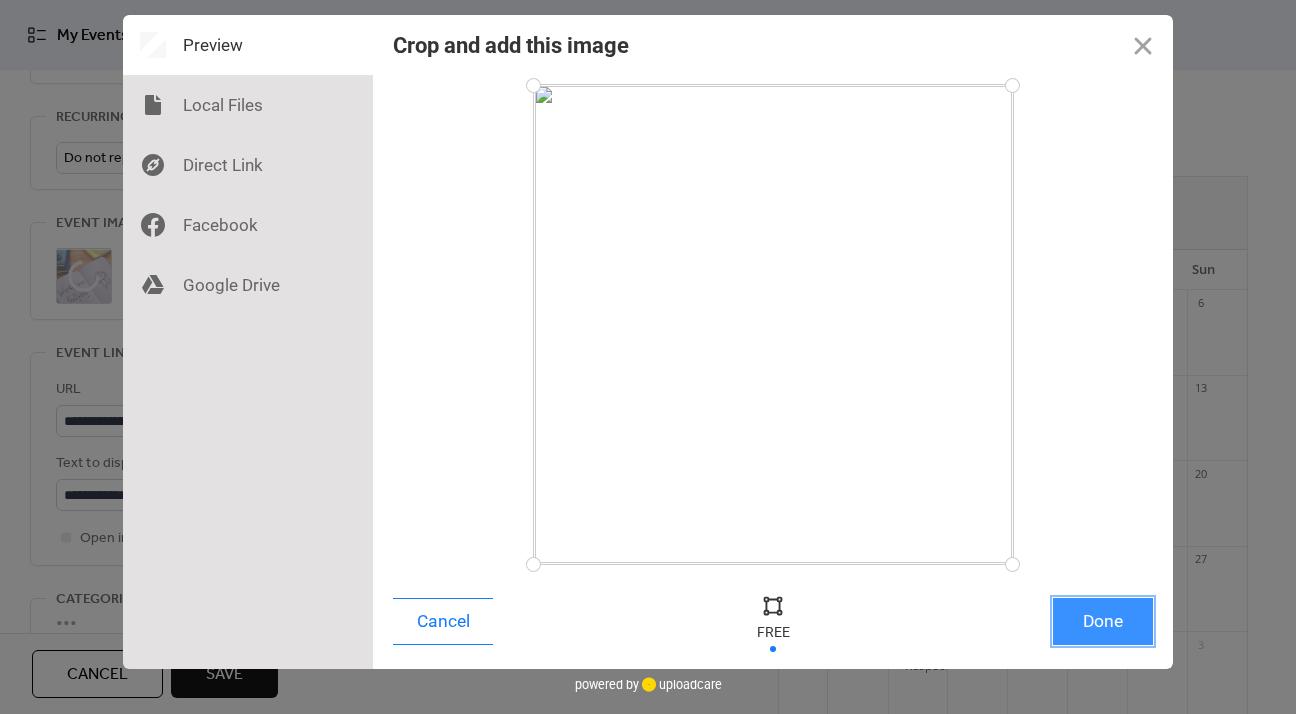 click on "Done" at bounding box center (1103, 621) 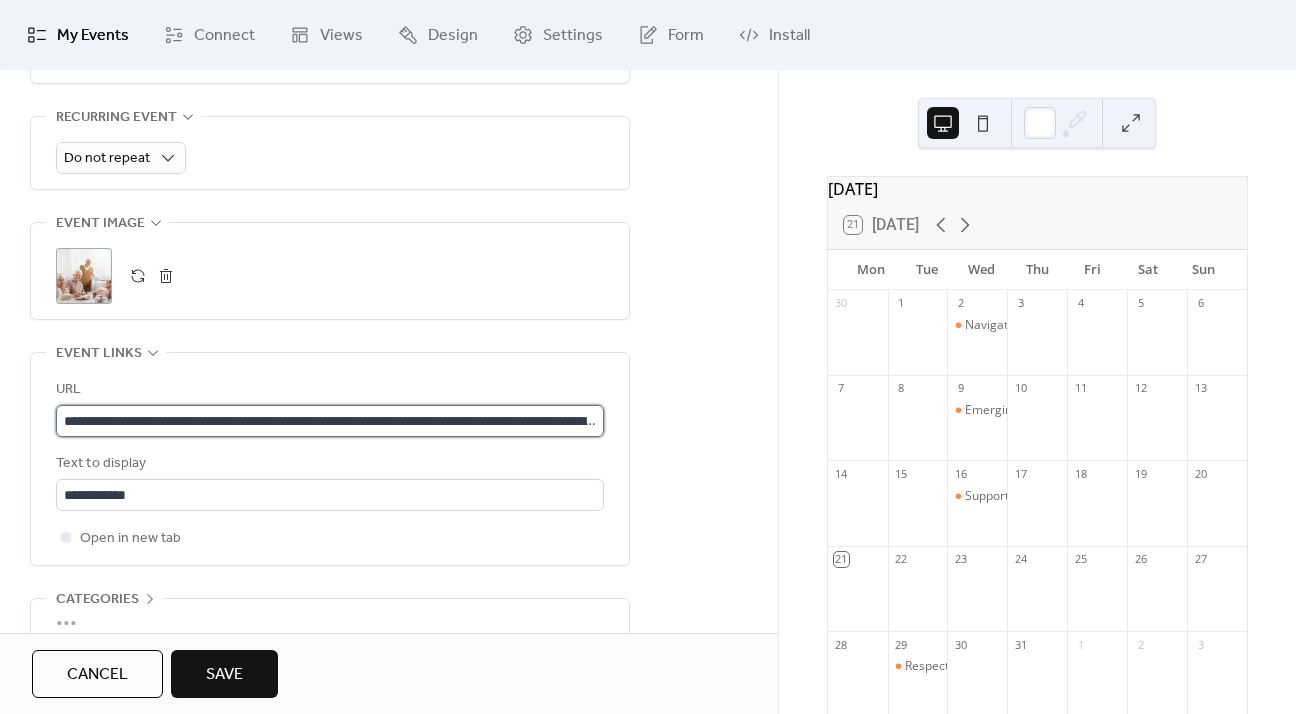 click on "**********" at bounding box center (330, 421) 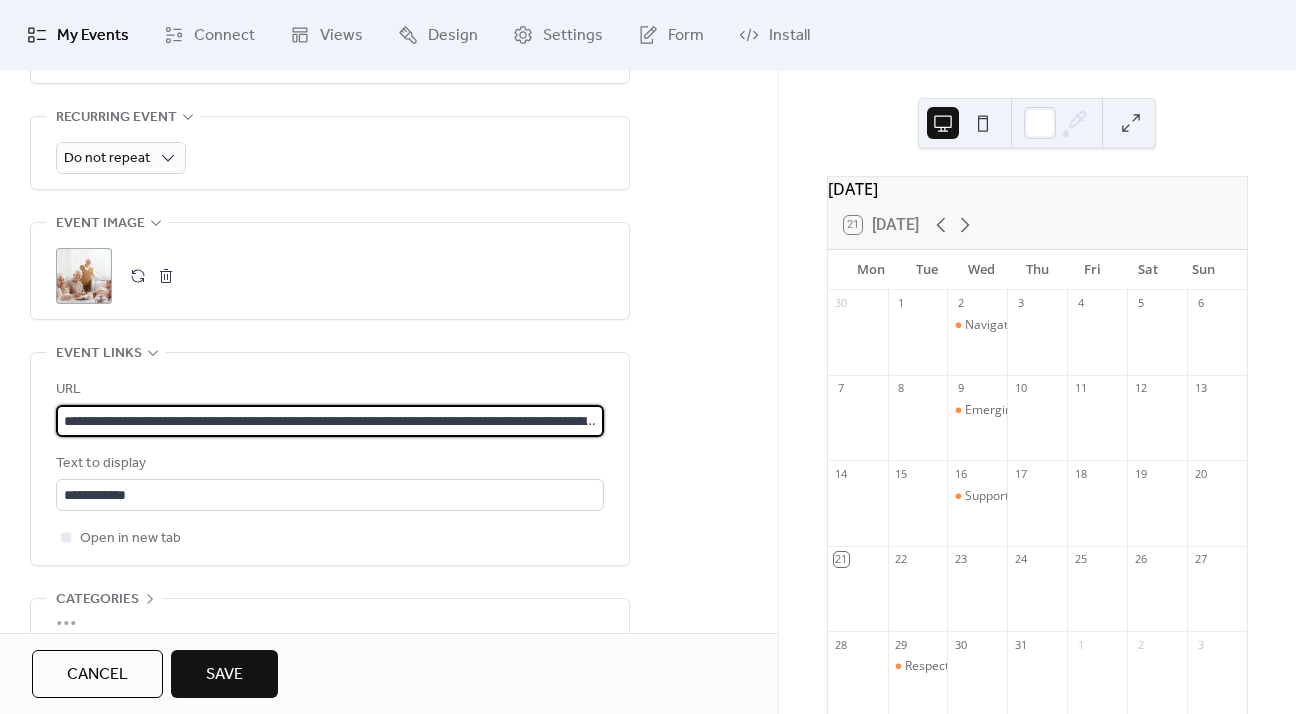 paste 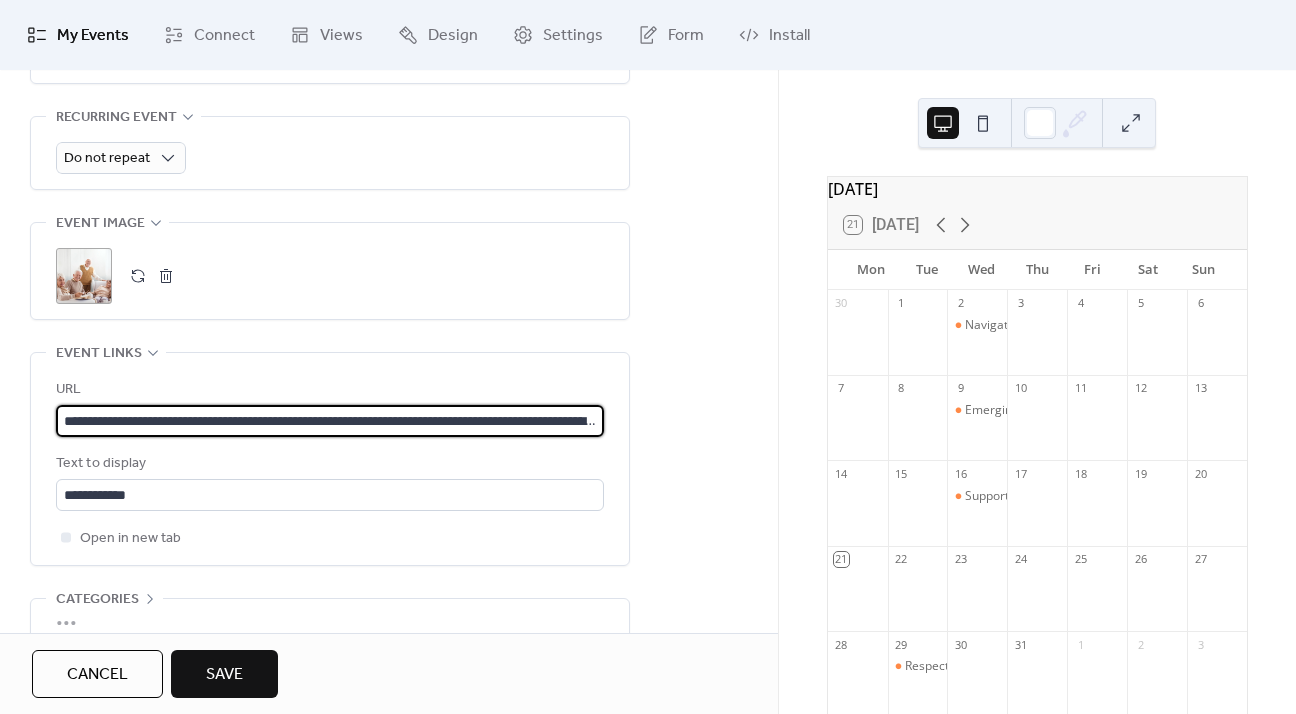 scroll, scrollTop: 0, scrollLeft: 390, axis: horizontal 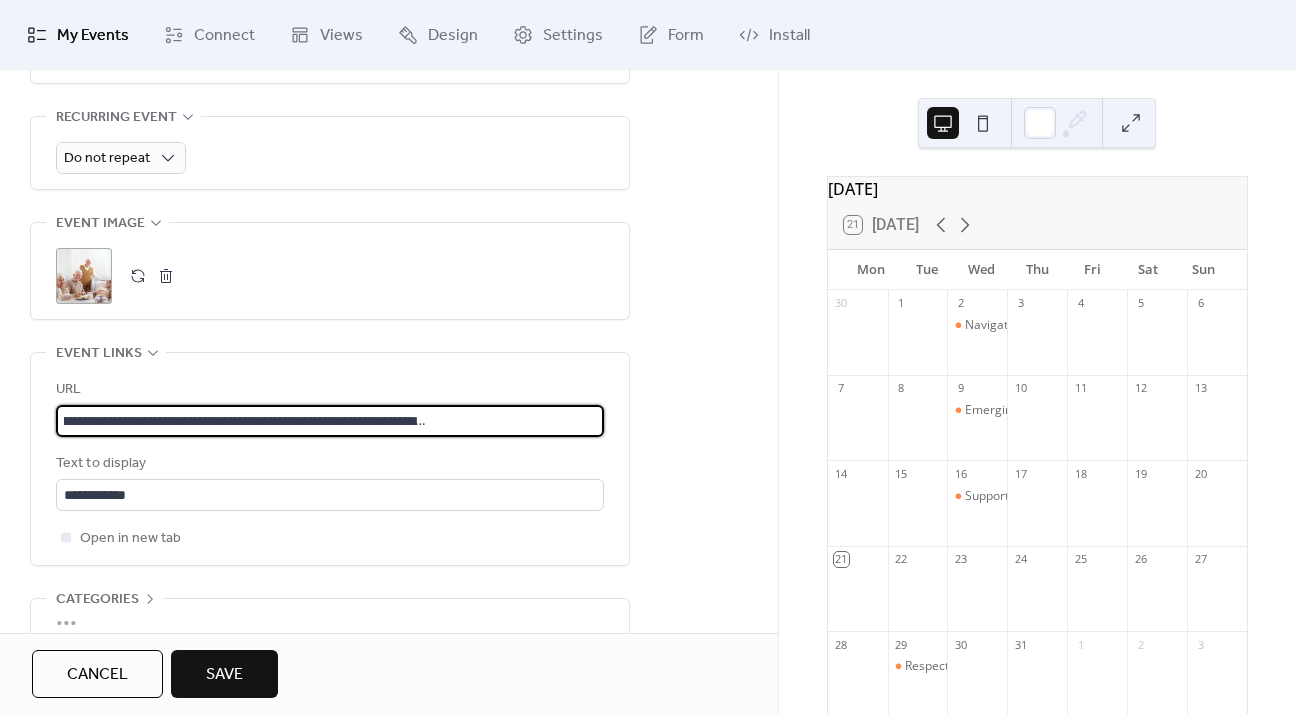 type on "**********" 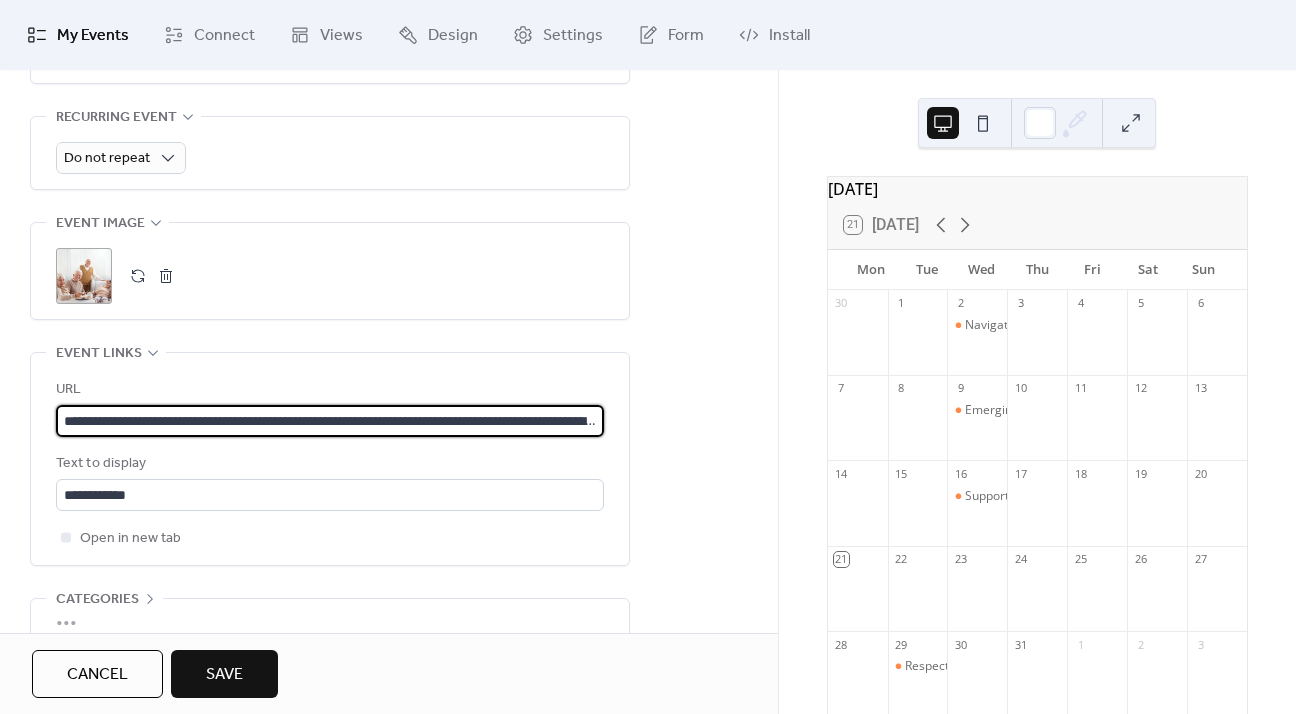 click on "Save" at bounding box center (224, 674) 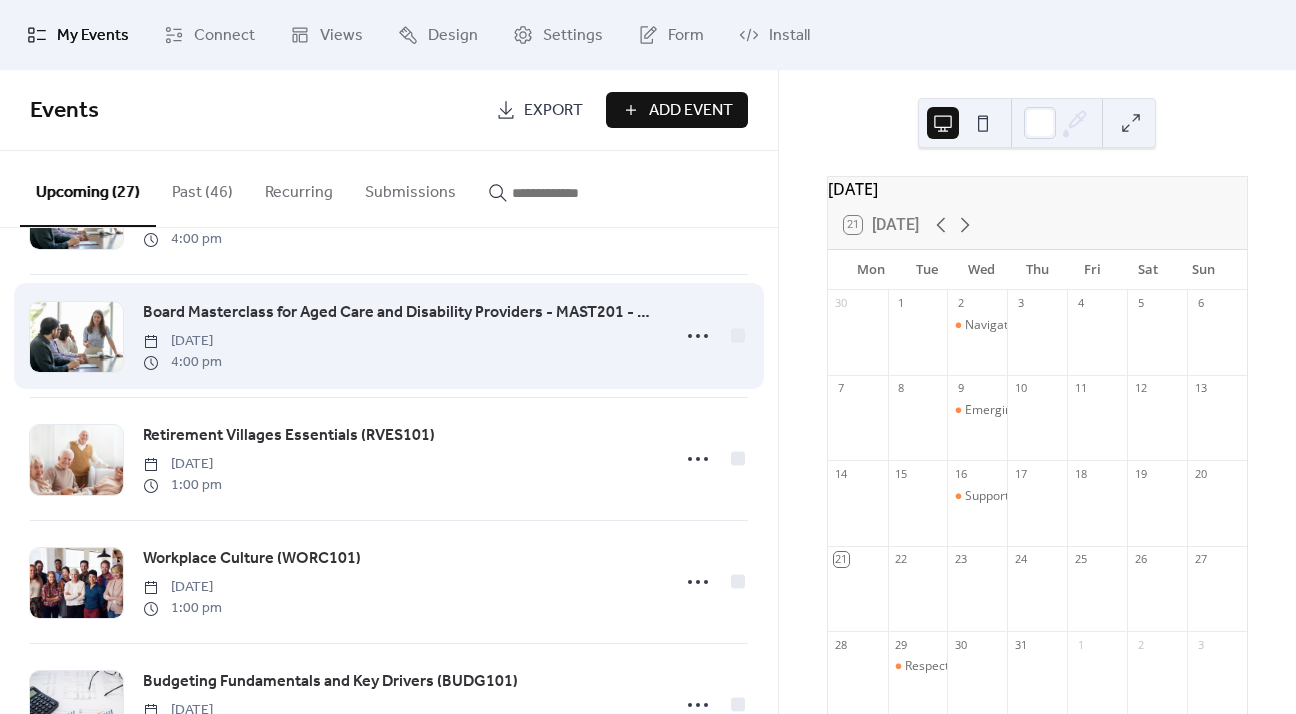 scroll, scrollTop: 2600, scrollLeft: 0, axis: vertical 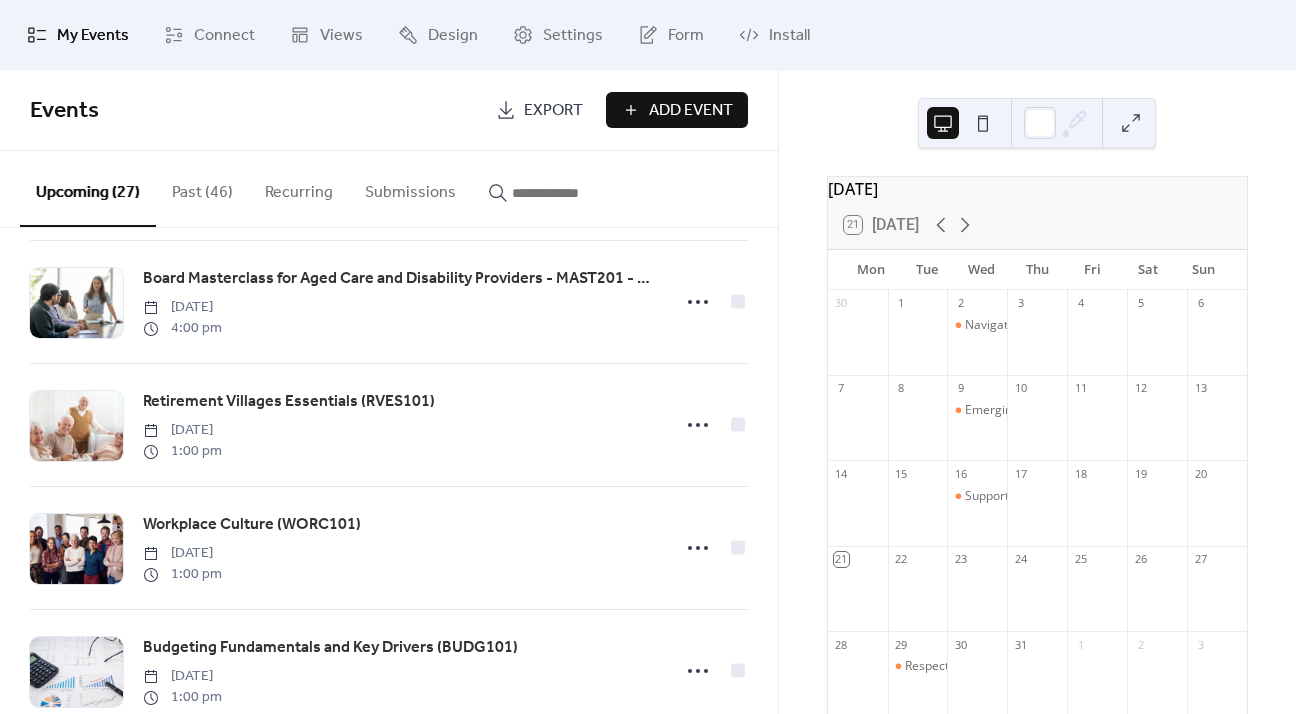 click at bounding box center [572, 193] 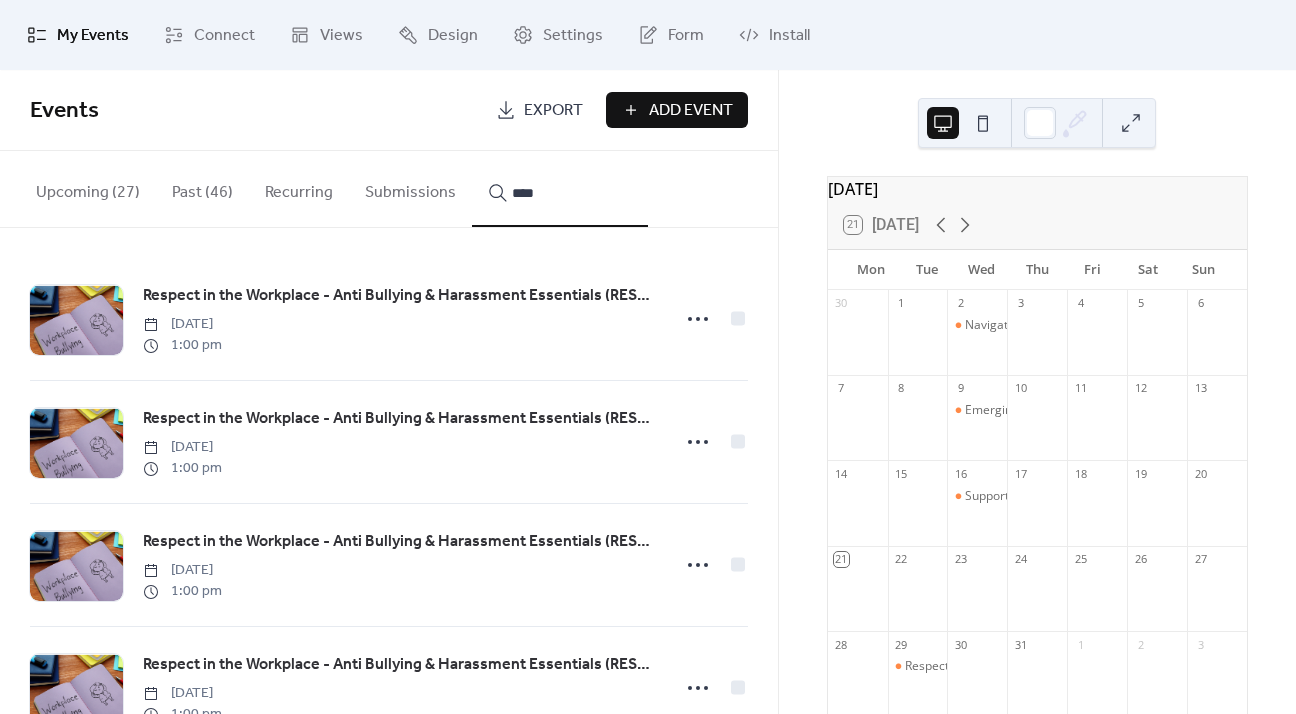 type on "****" 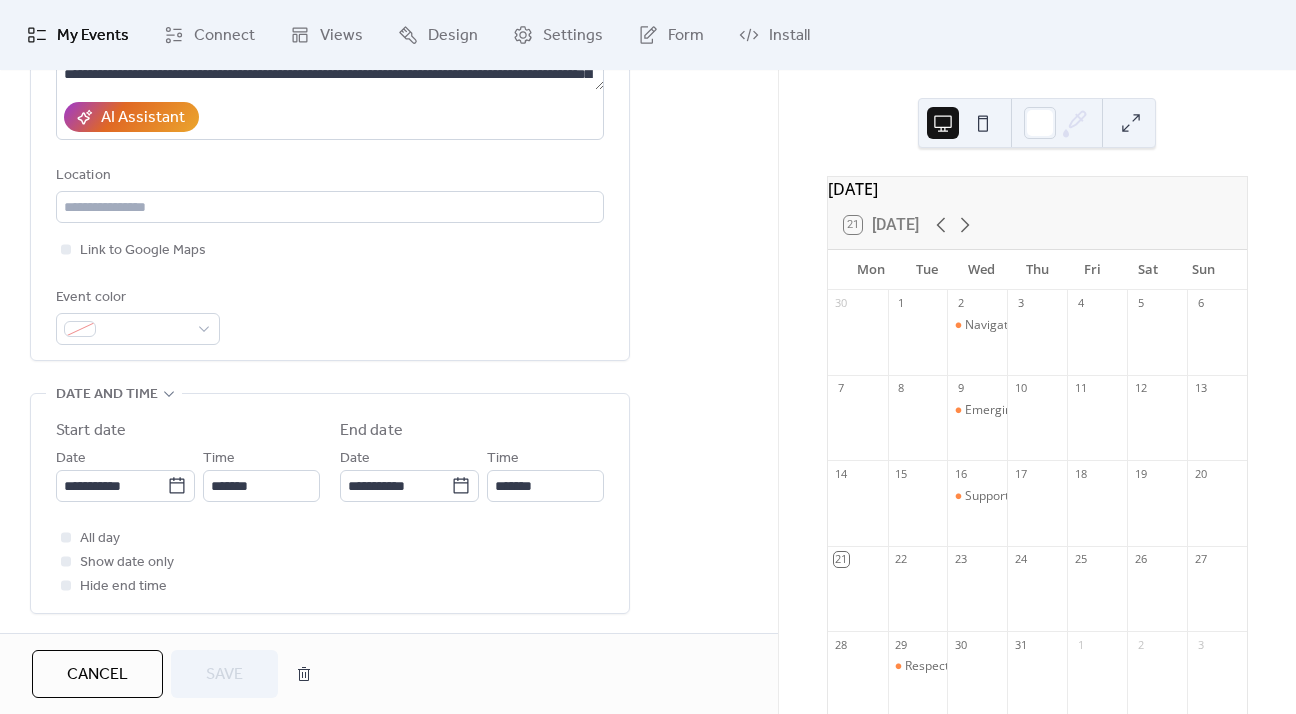 scroll, scrollTop: 400, scrollLeft: 0, axis: vertical 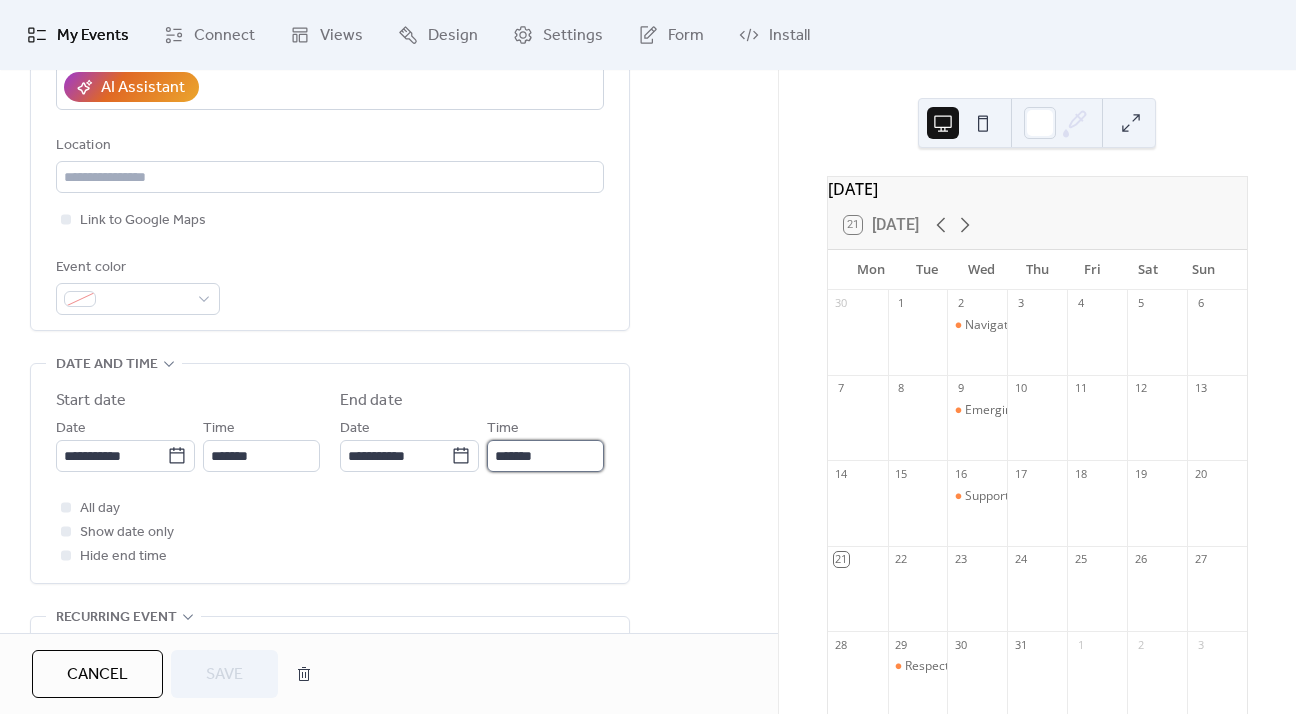 click on "*******" at bounding box center [545, 456] 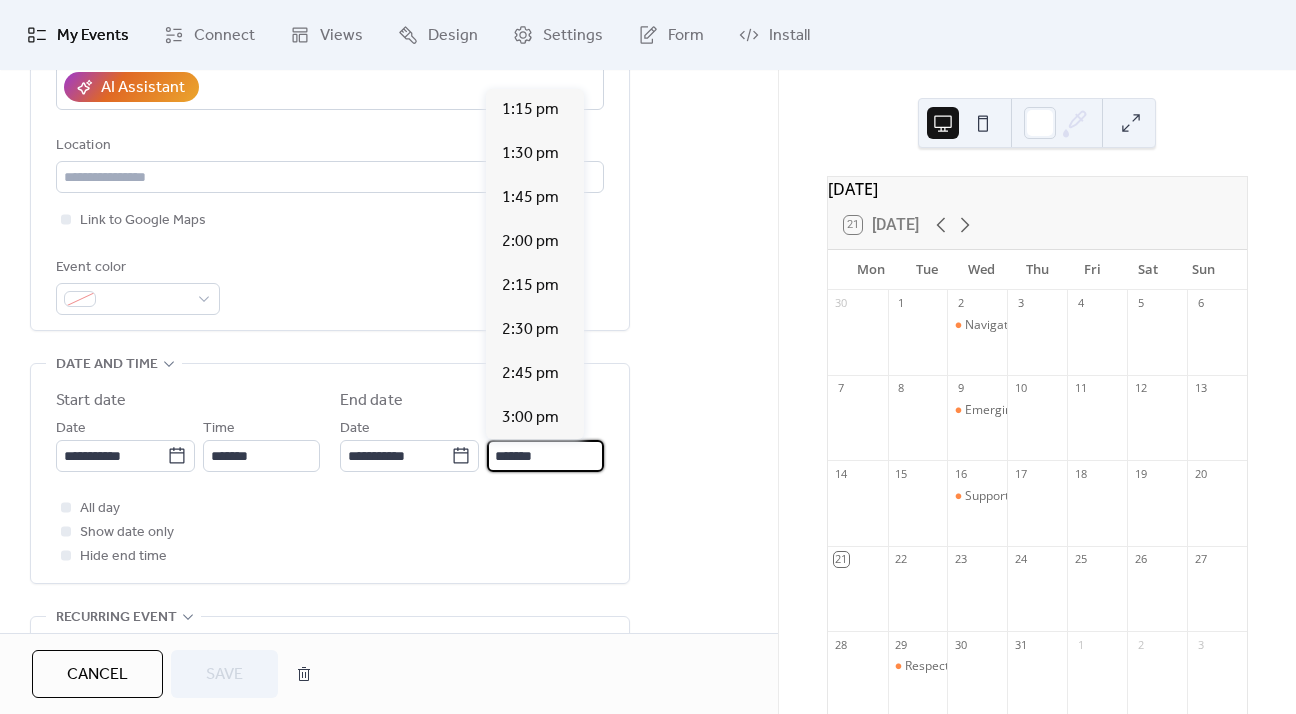scroll, scrollTop: 484, scrollLeft: 0, axis: vertical 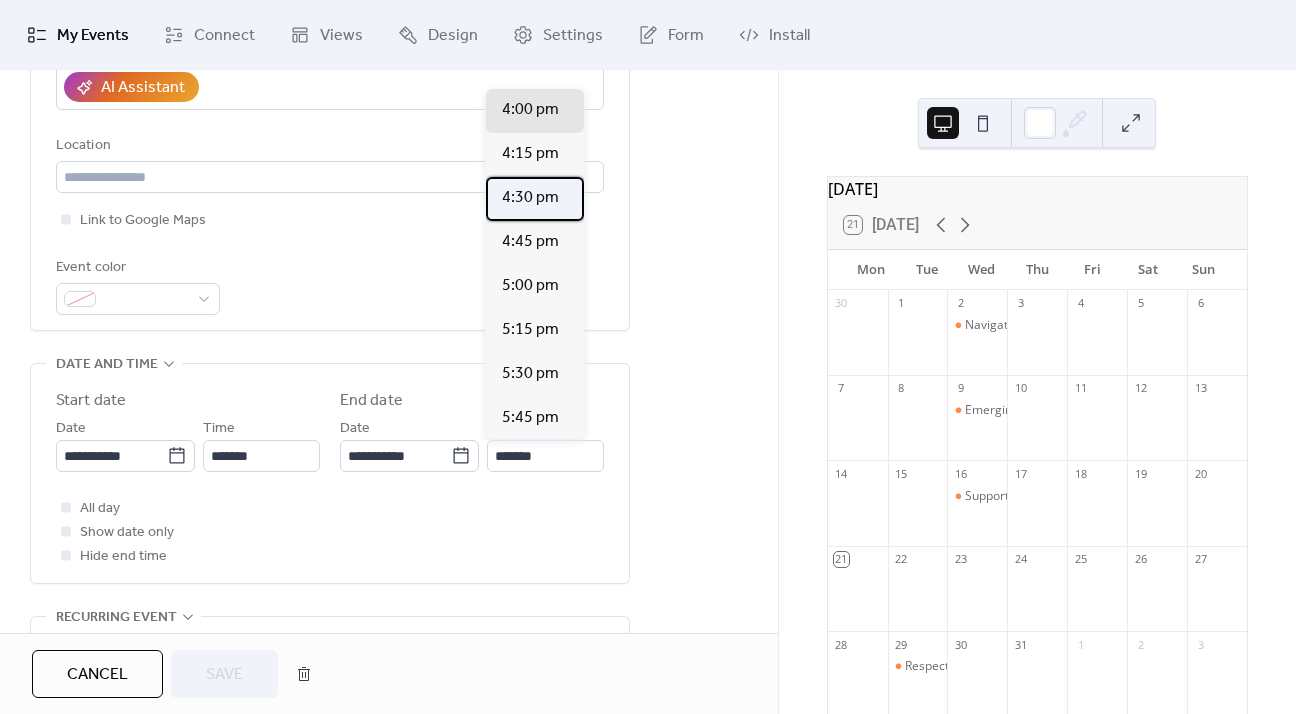 click on "4:30 pm" at bounding box center (530, 198) 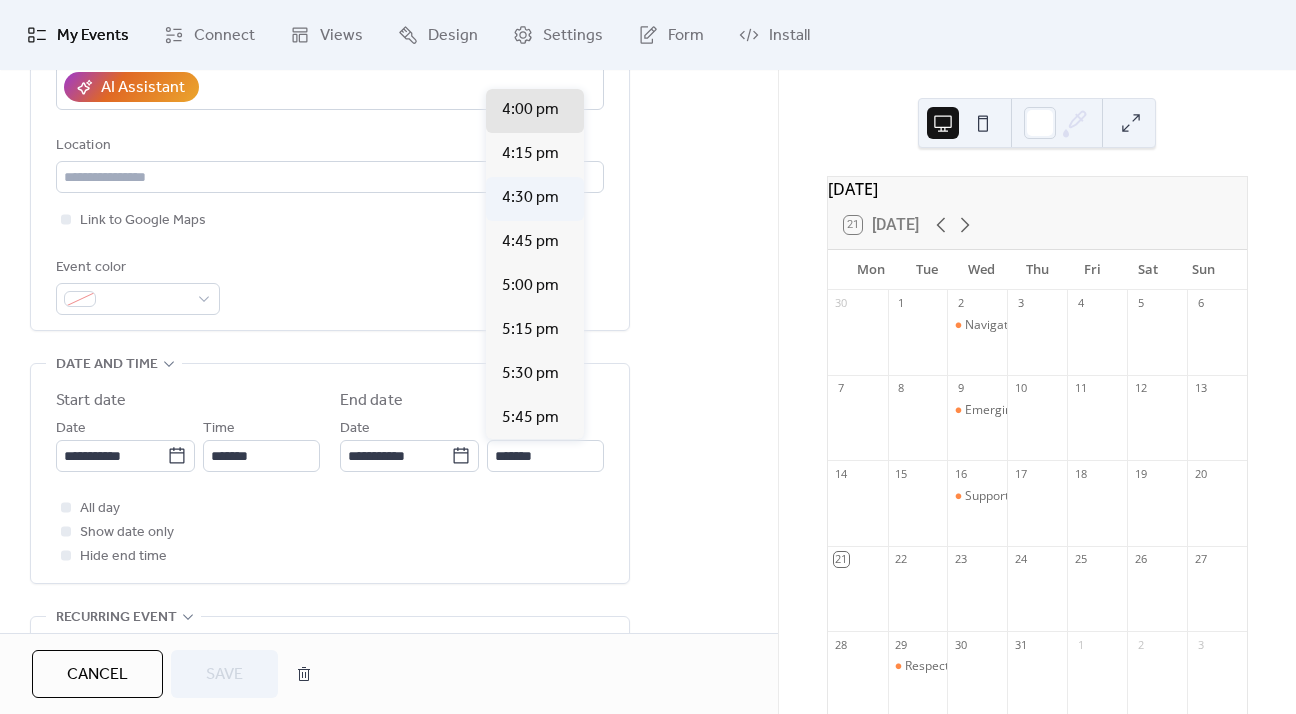 type on "*******" 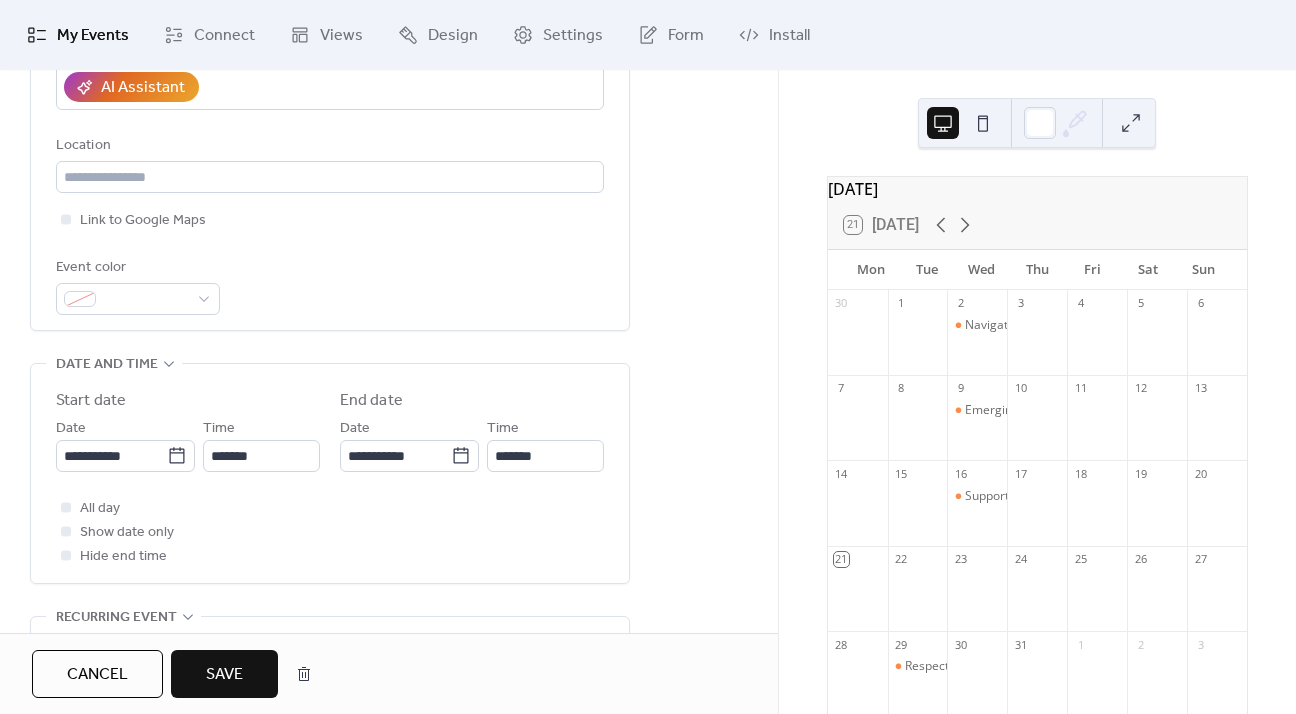 click on "Save" at bounding box center (224, 675) 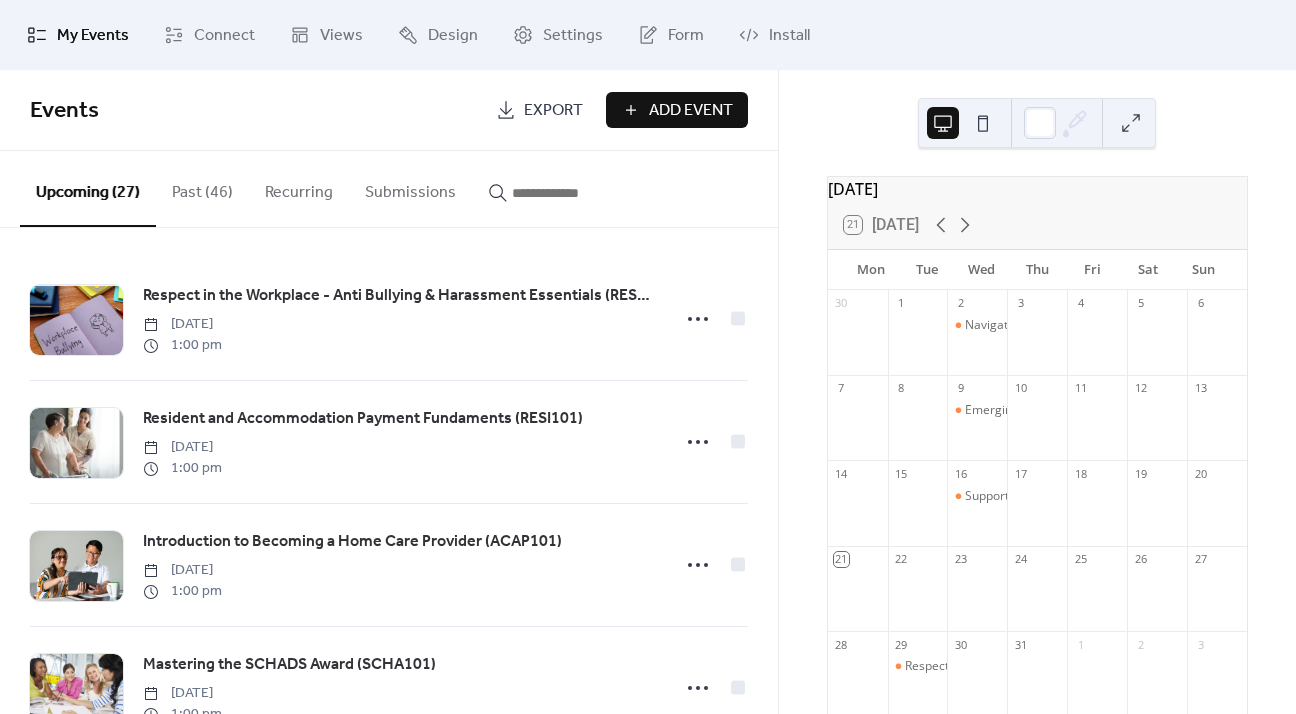 click at bounding box center [560, 188] 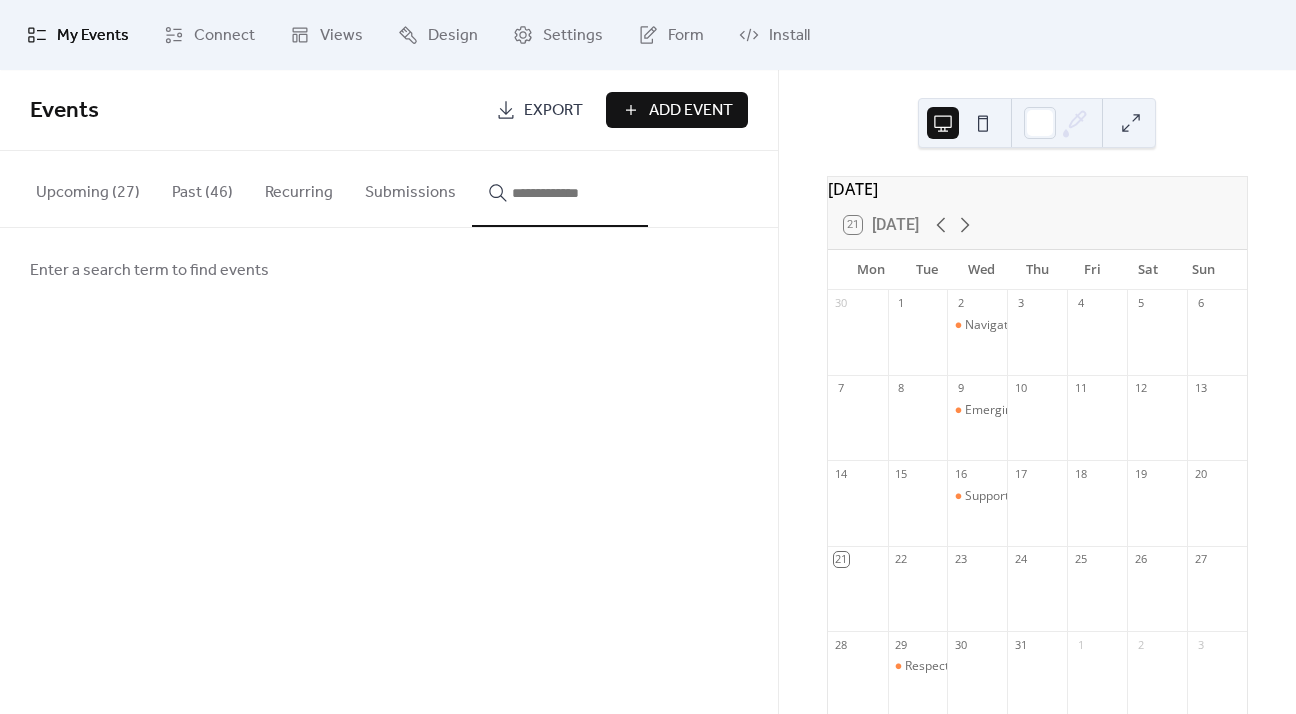 click at bounding box center (572, 193) 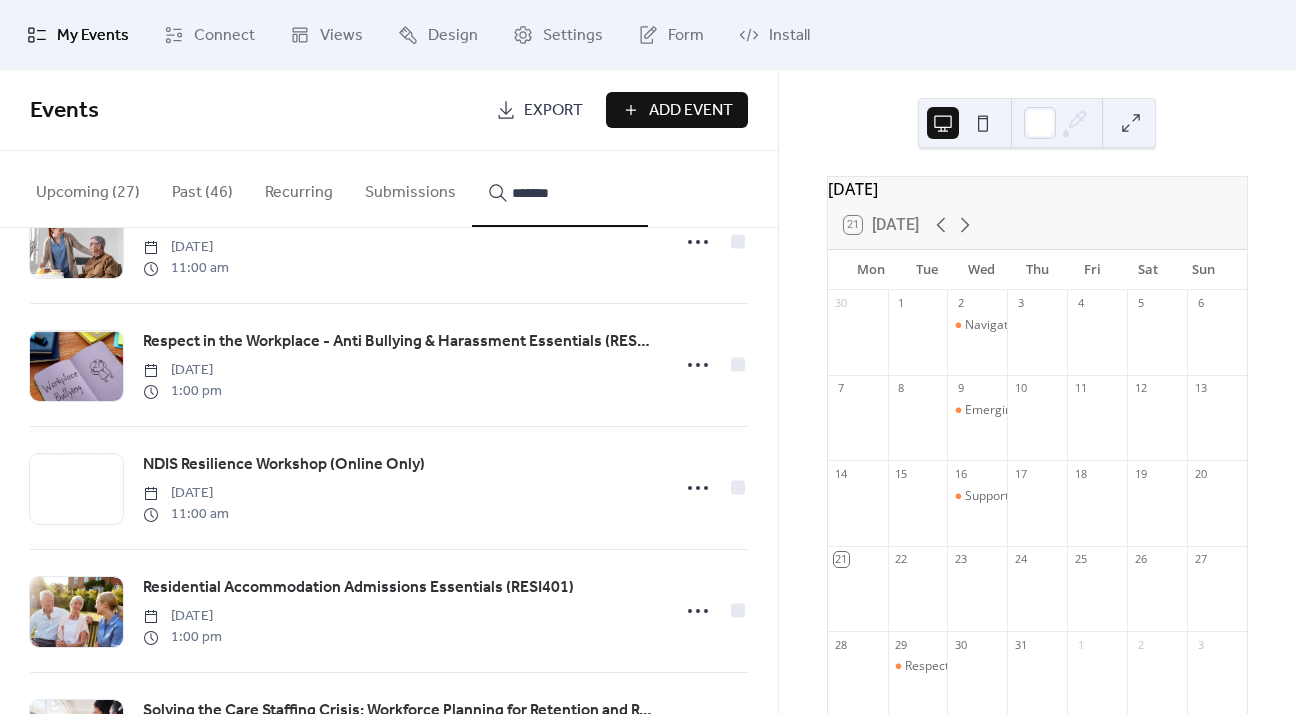 scroll, scrollTop: 0, scrollLeft: 0, axis: both 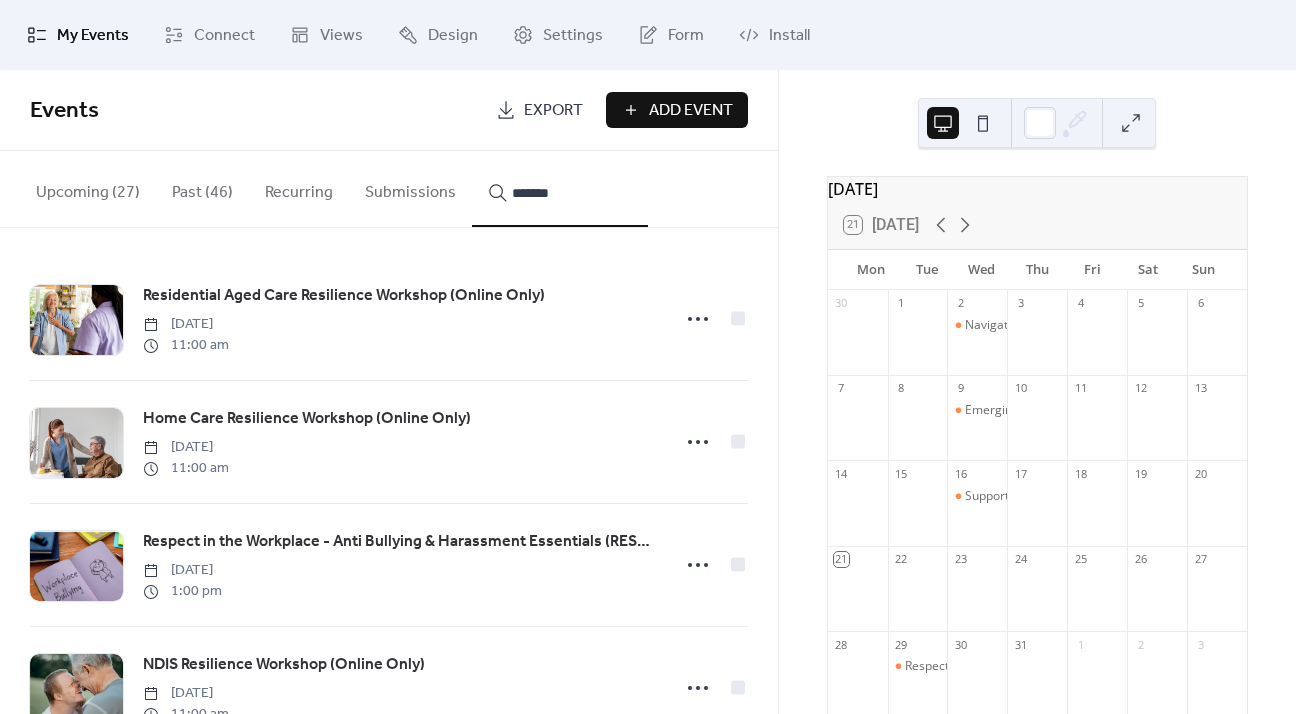 click on "*******" at bounding box center [572, 193] 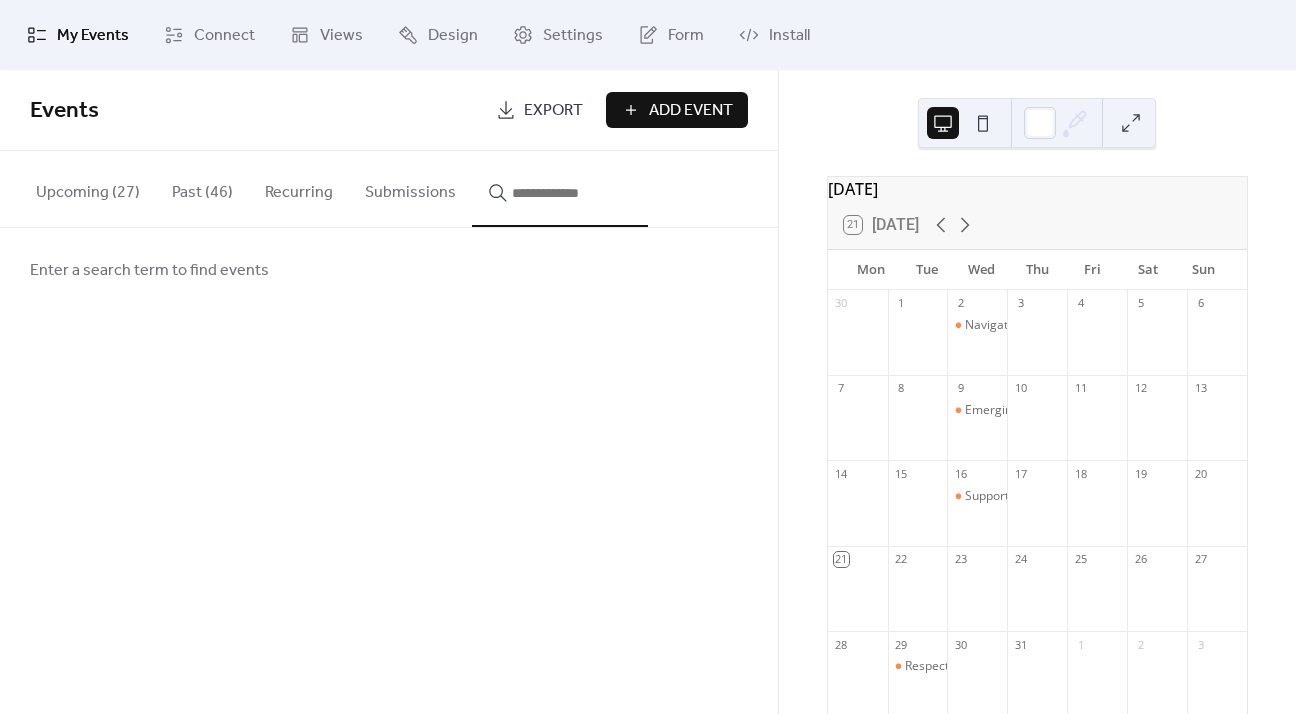 type 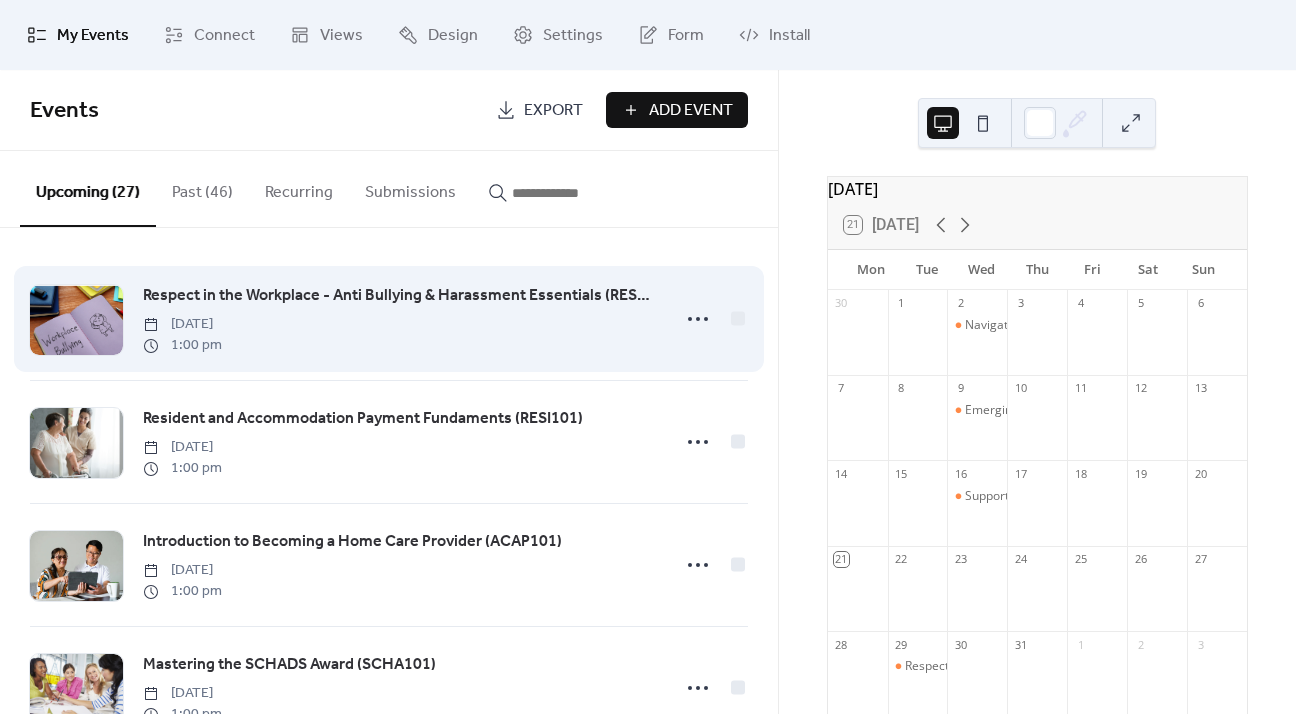 click on "[DATE]" at bounding box center [182, 324] 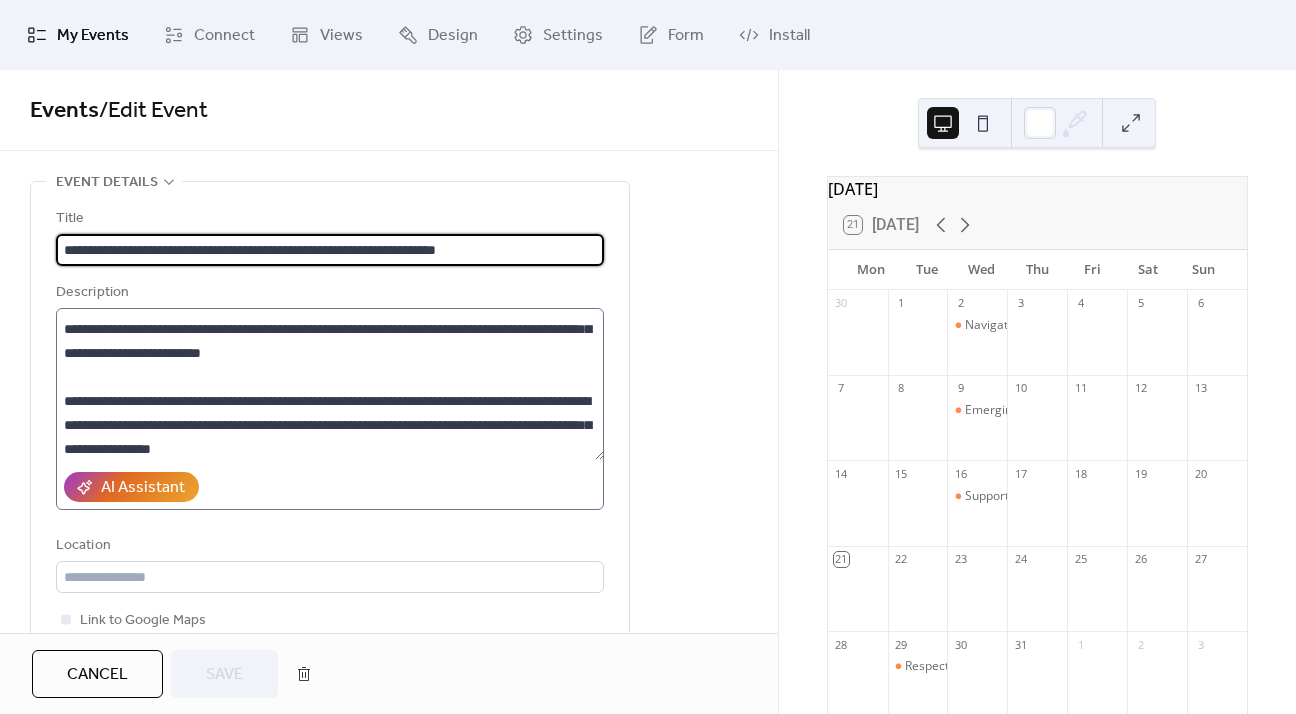 scroll, scrollTop: 24, scrollLeft: 0, axis: vertical 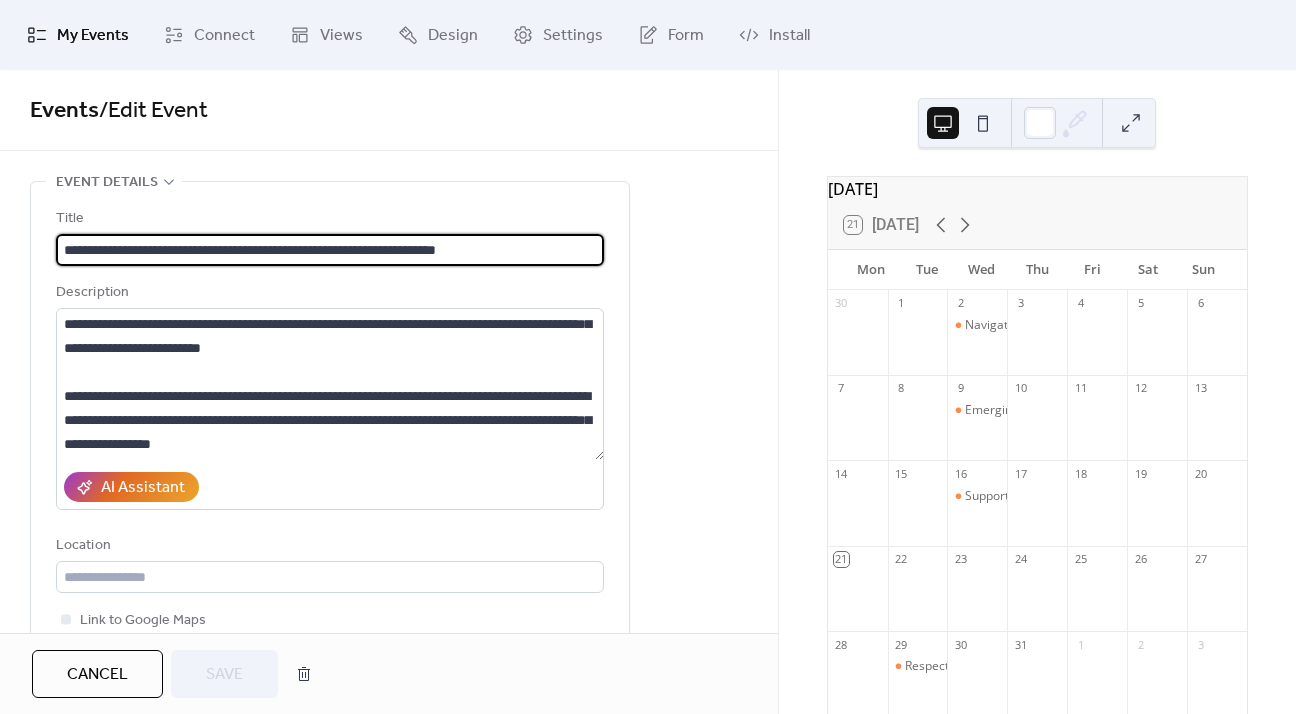 click on "My Events" at bounding box center [93, 36] 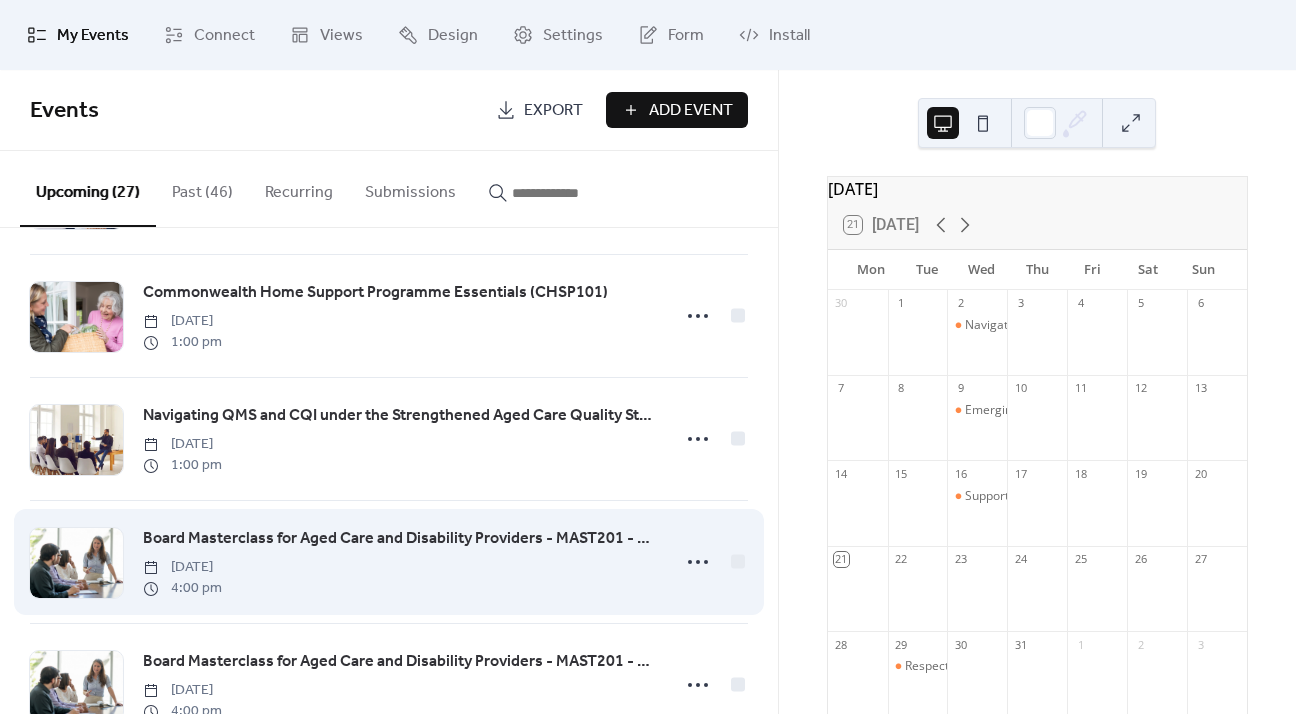 scroll, scrollTop: 1000, scrollLeft: 0, axis: vertical 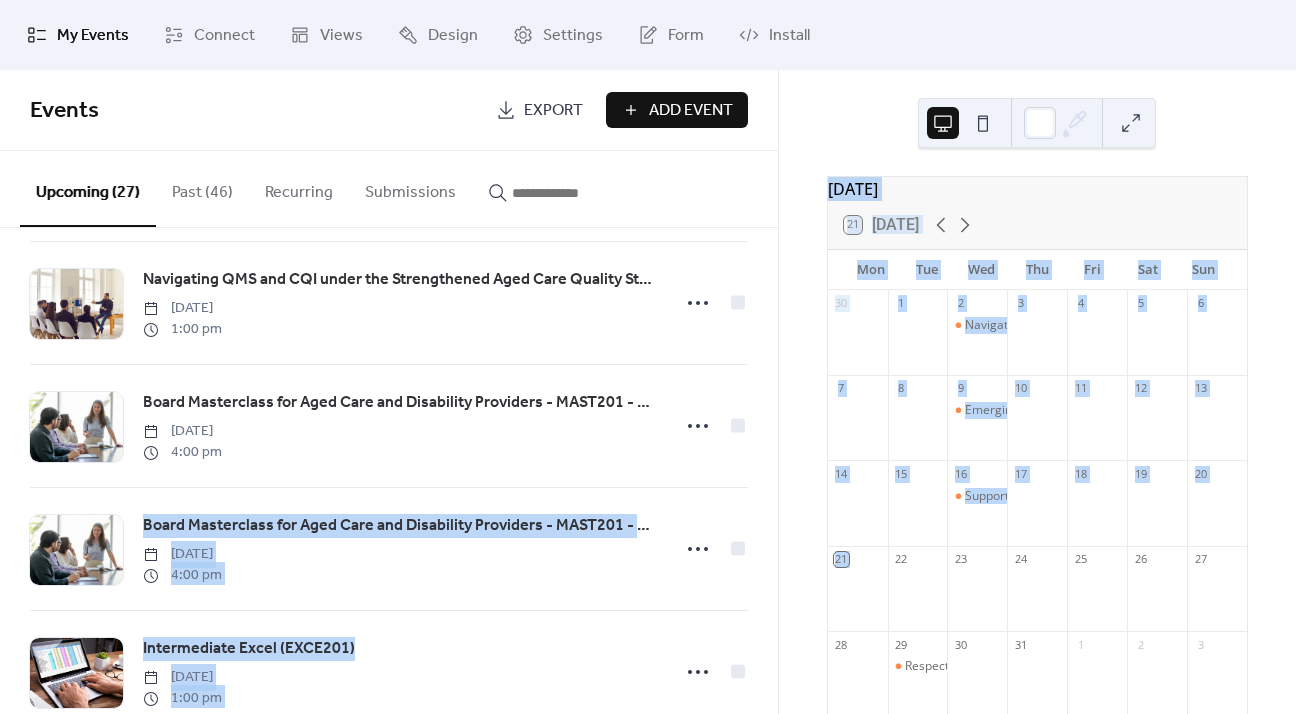 drag, startPoint x: 772, startPoint y: 407, endPoint x: 786, endPoint y: 601, distance: 194.5045 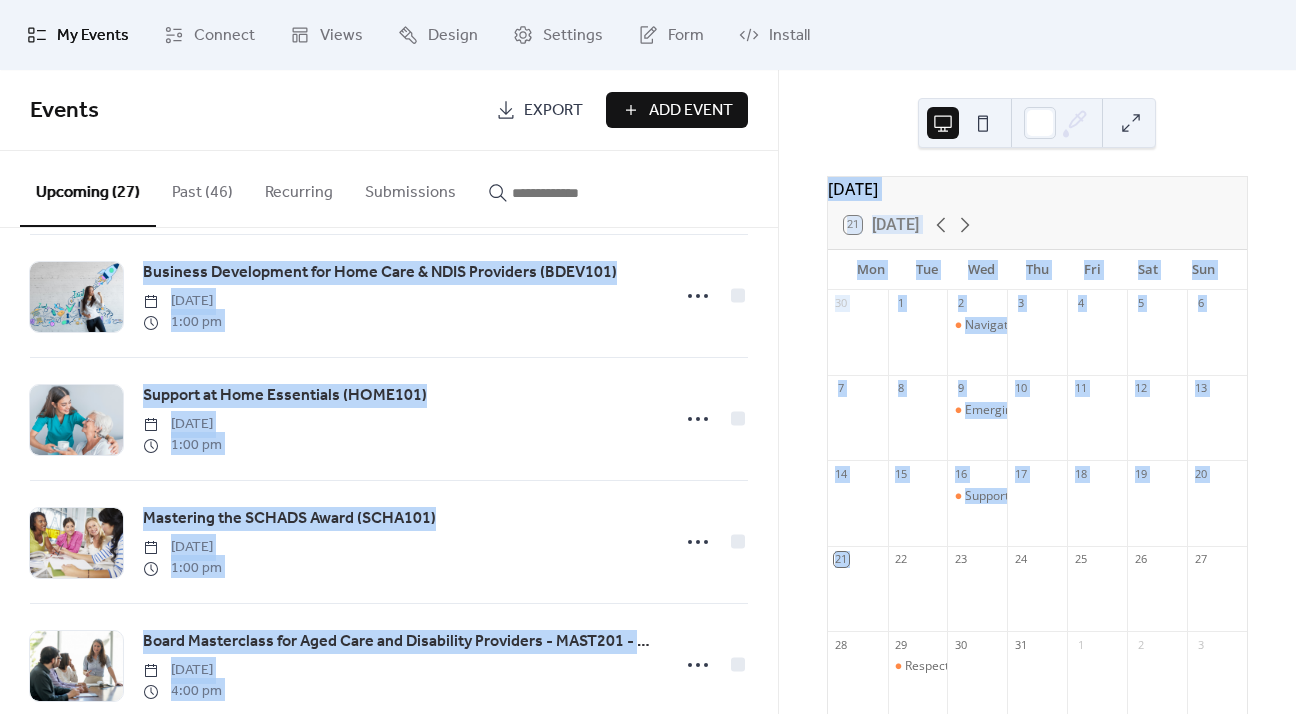 scroll, scrollTop: 2899, scrollLeft: 0, axis: vertical 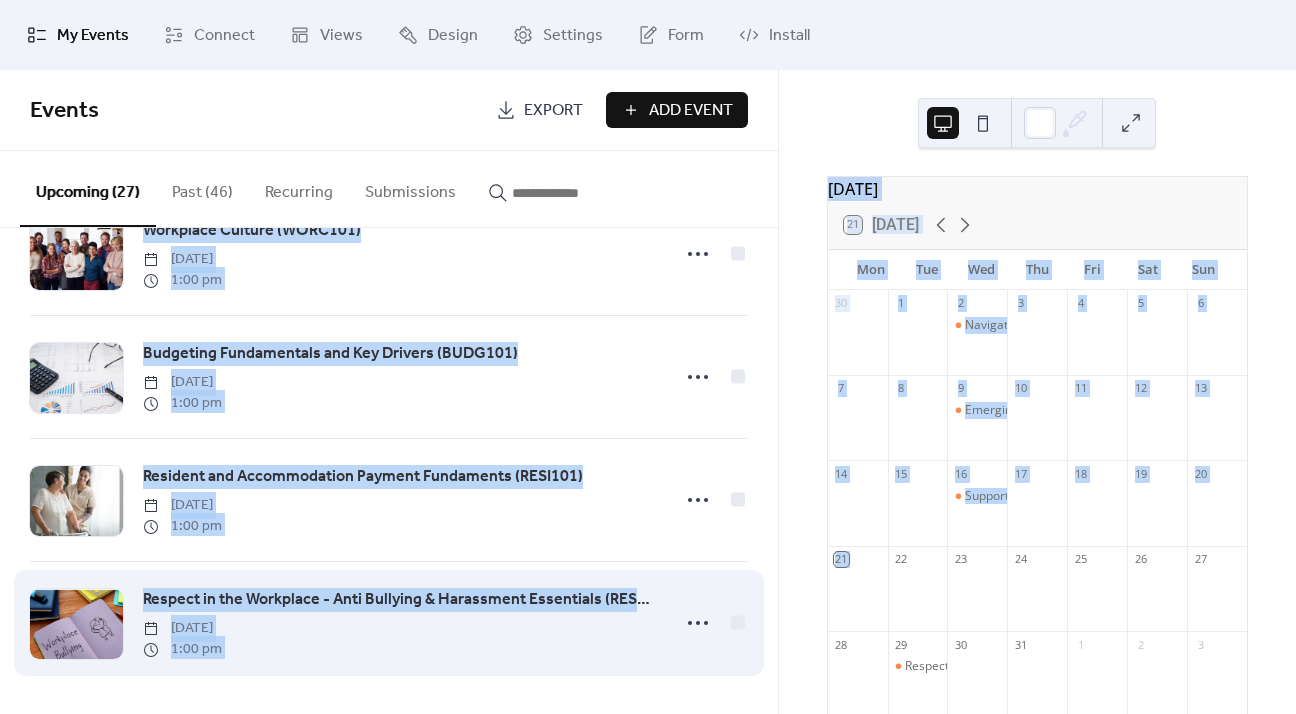 click on "Respect in the Workplace - Anti Bullying & Harassment Essentials (RESP101)" at bounding box center [400, 600] 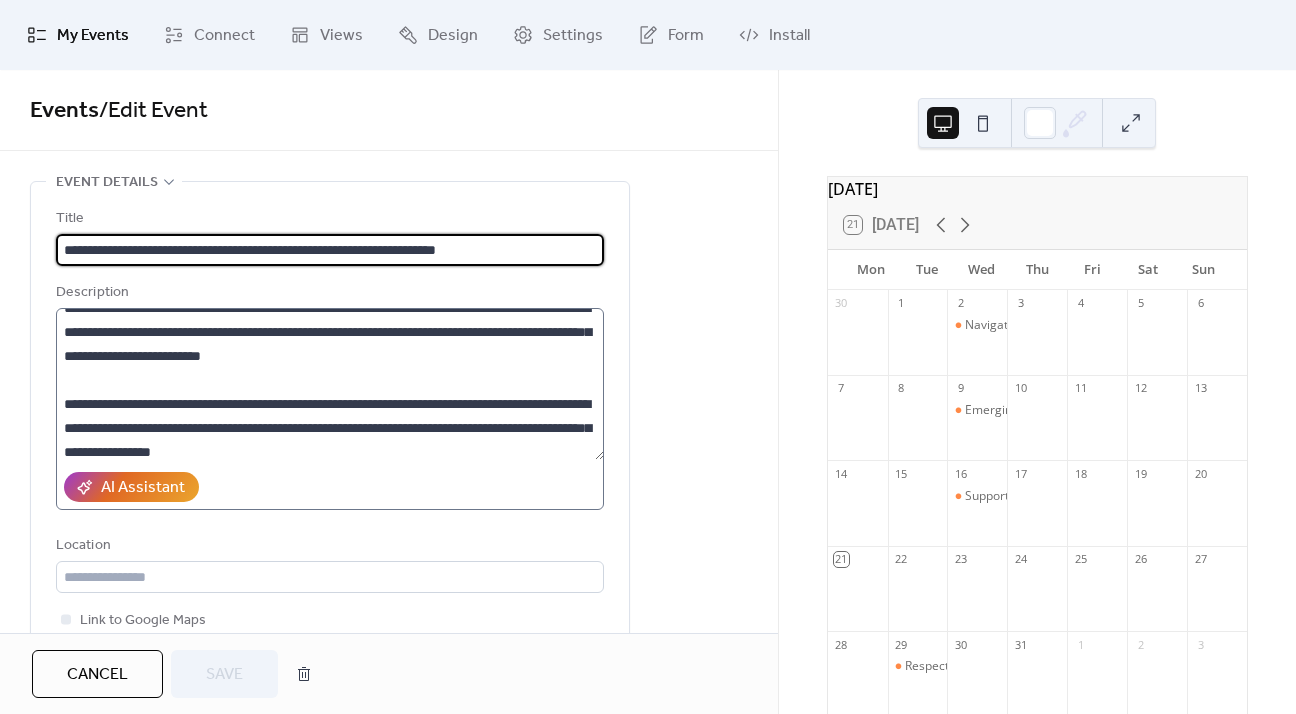 scroll, scrollTop: 24, scrollLeft: 0, axis: vertical 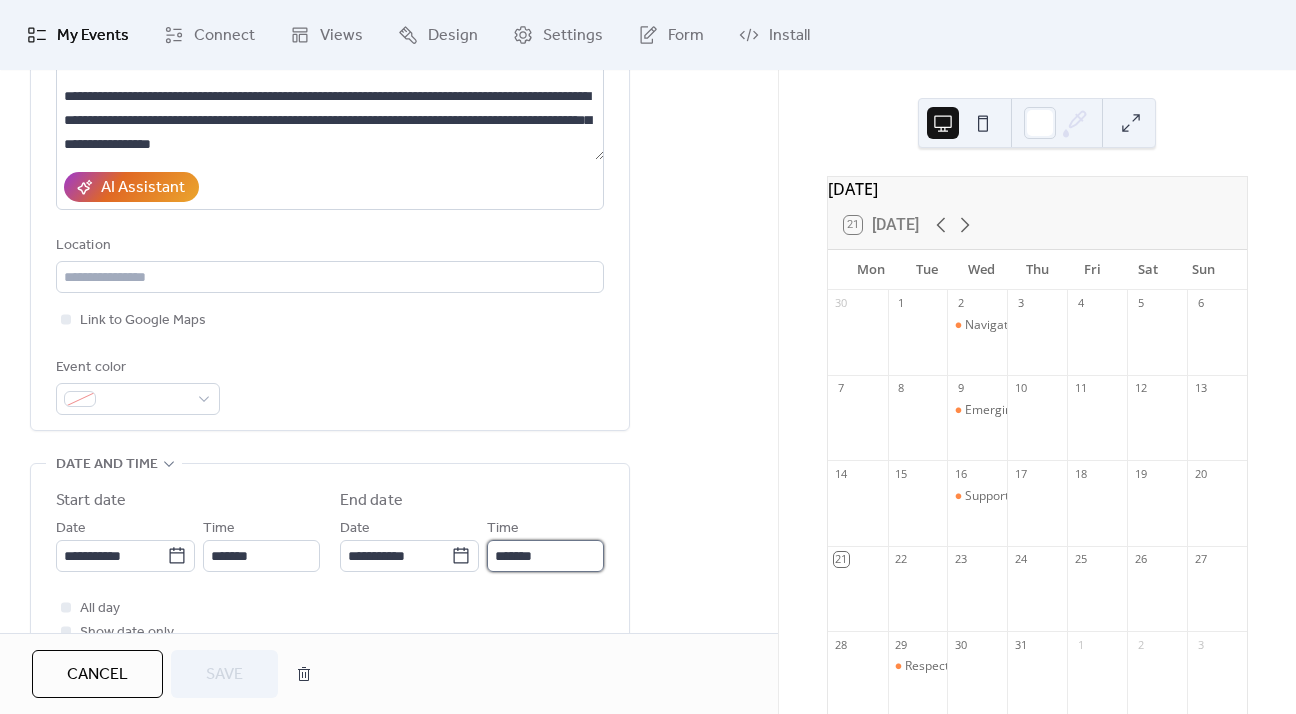 click on "*******" at bounding box center (545, 556) 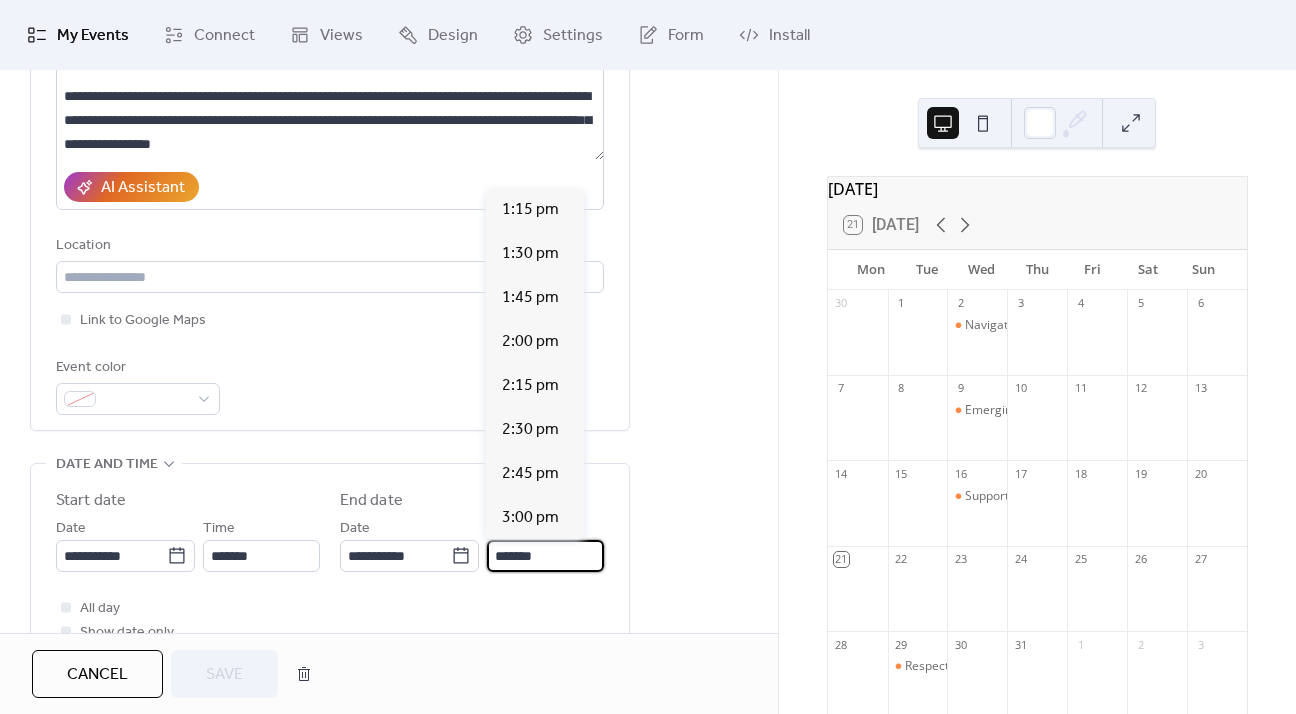 scroll, scrollTop: 484, scrollLeft: 0, axis: vertical 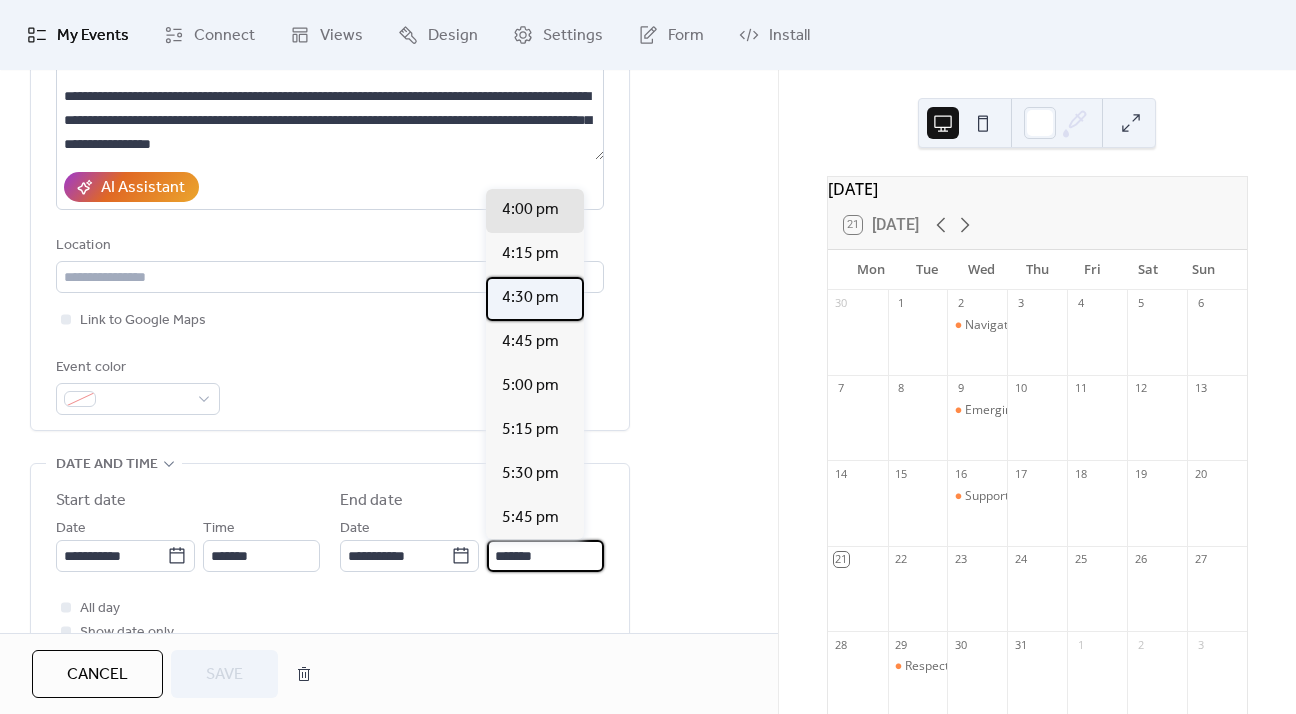 click on "4:30 pm" at bounding box center (530, 298) 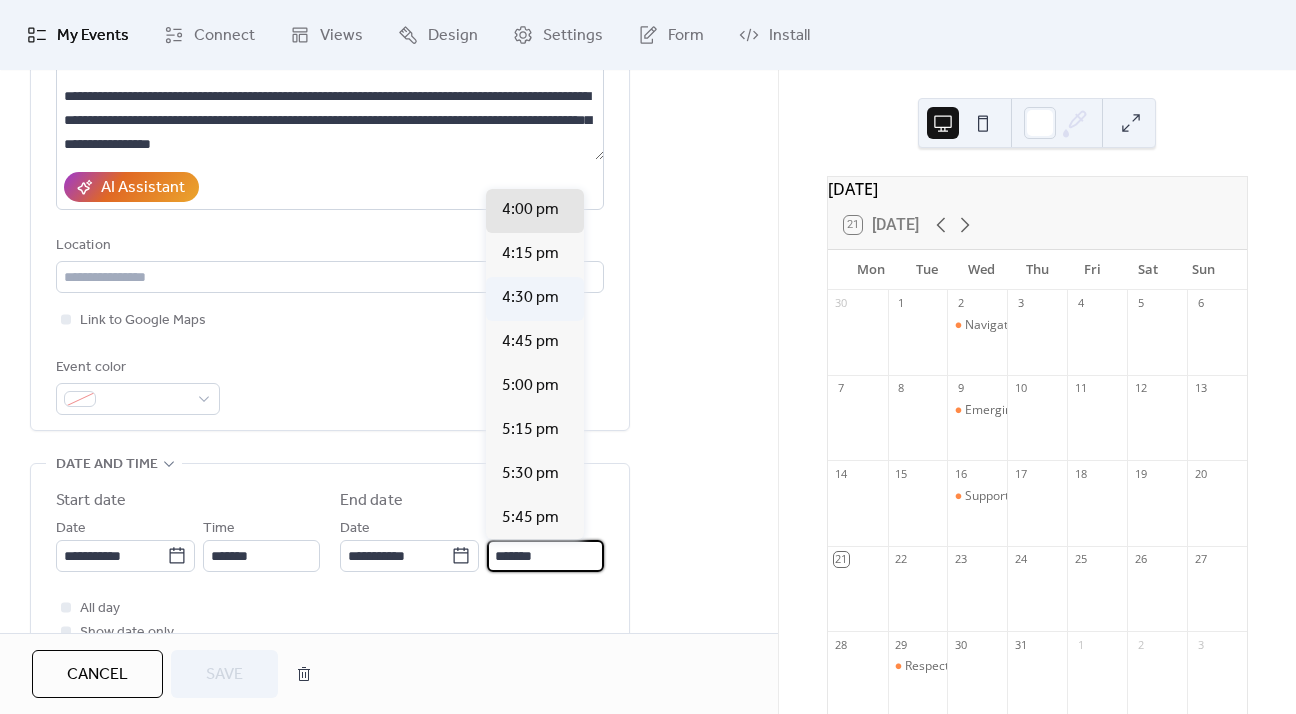 type on "*******" 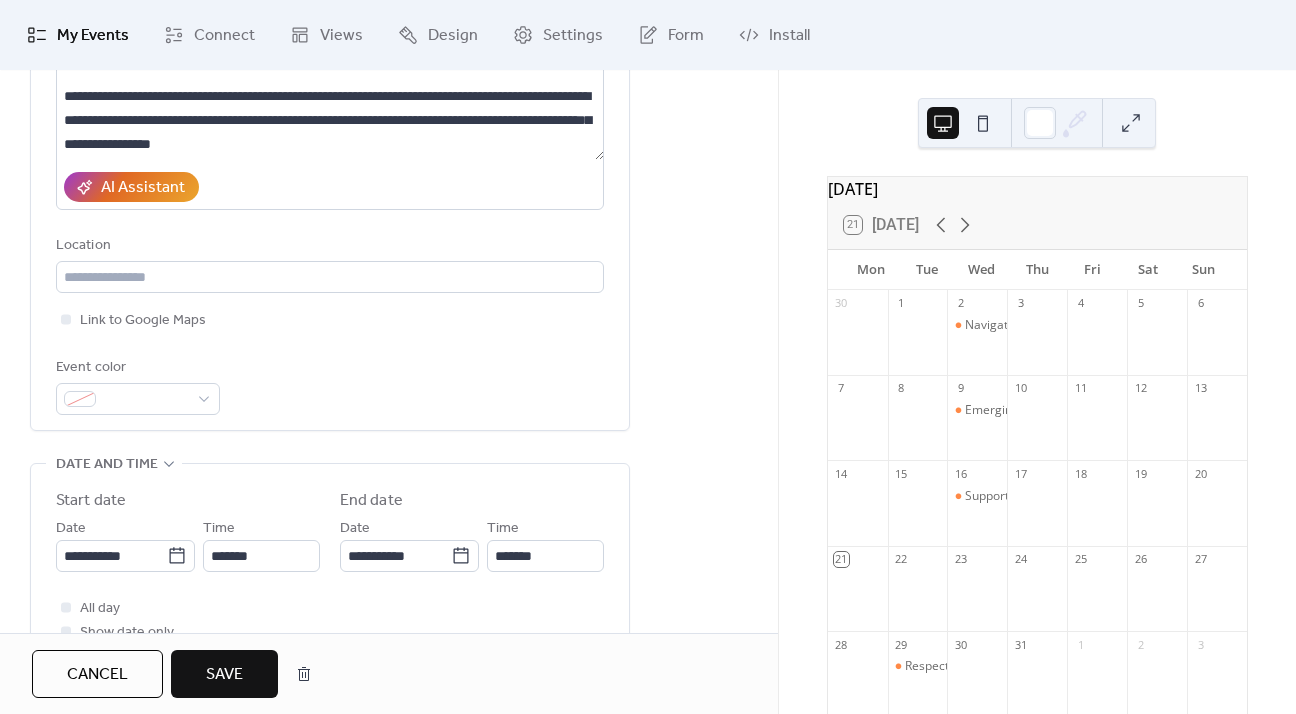 click on "Save" at bounding box center [224, 675] 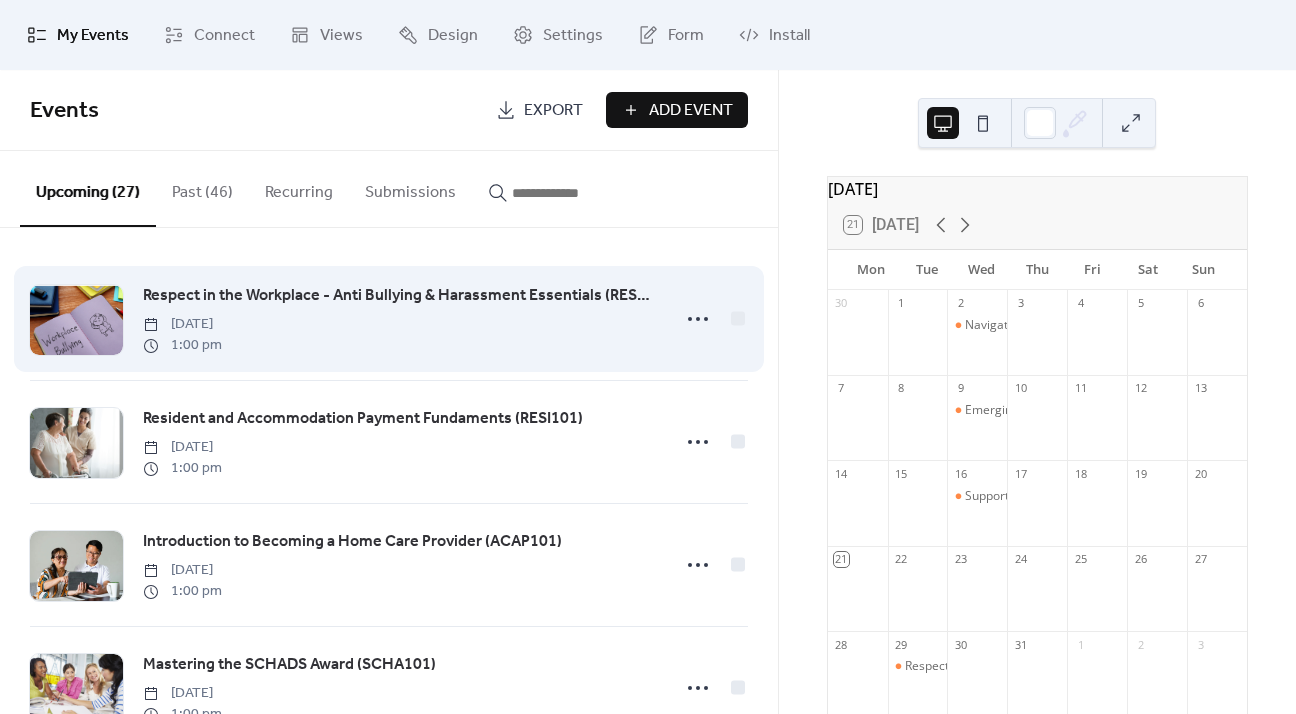 click on "Respect in the Workplace - Anti Bullying & Harassment Essentials (RESP101)" at bounding box center (400, 296) 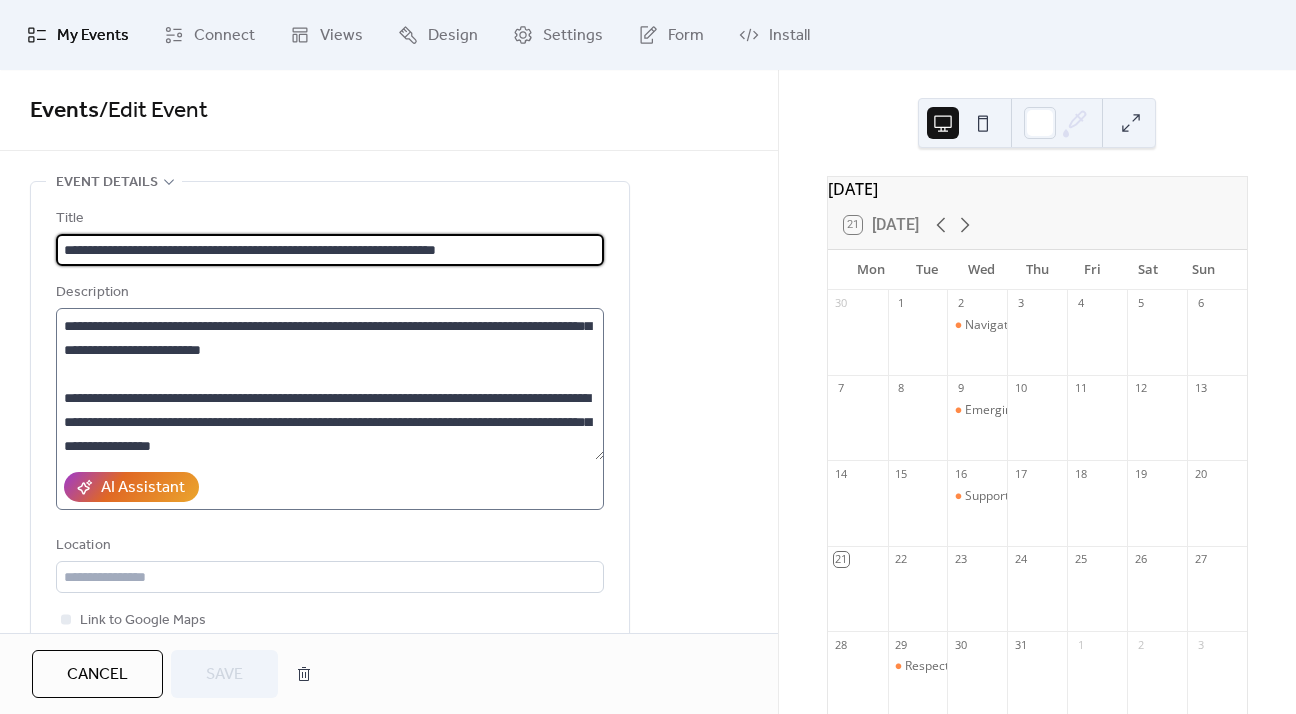 scroll, scrollTop: 24, scrollLeft: 0, axis: vertical 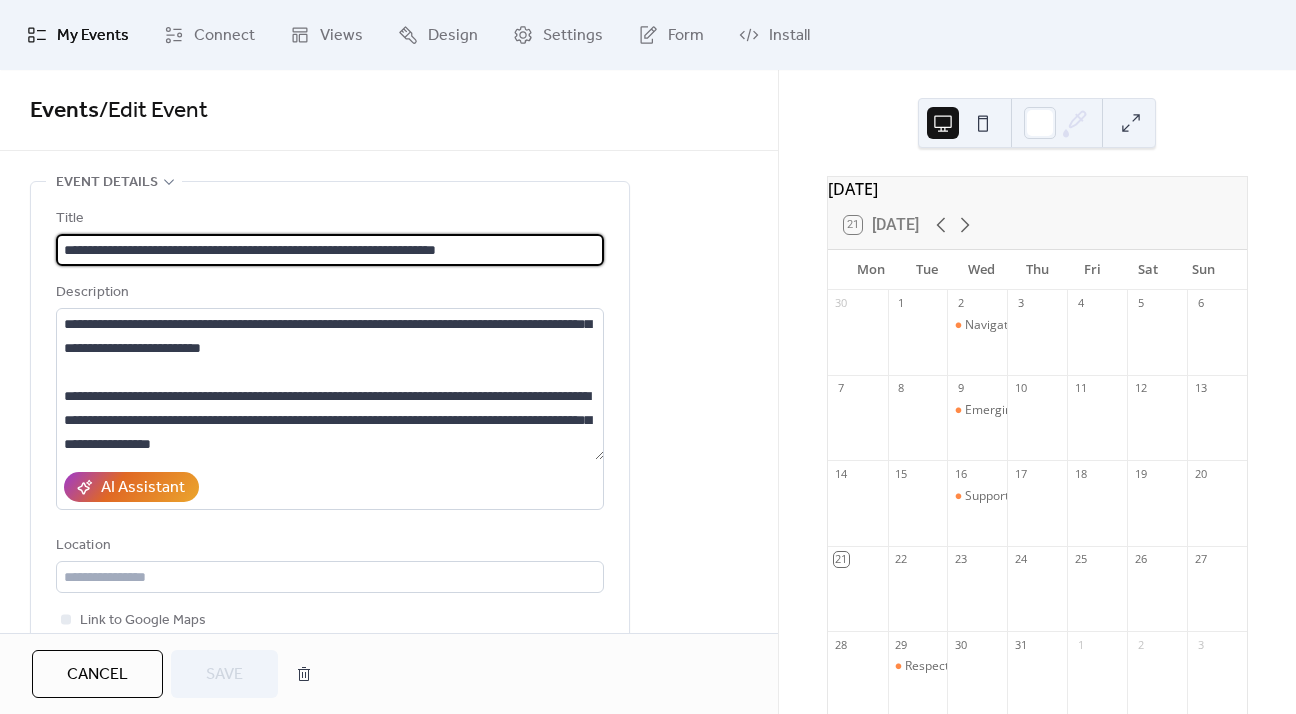 click on "My Events" at bounding box center (93, 36) 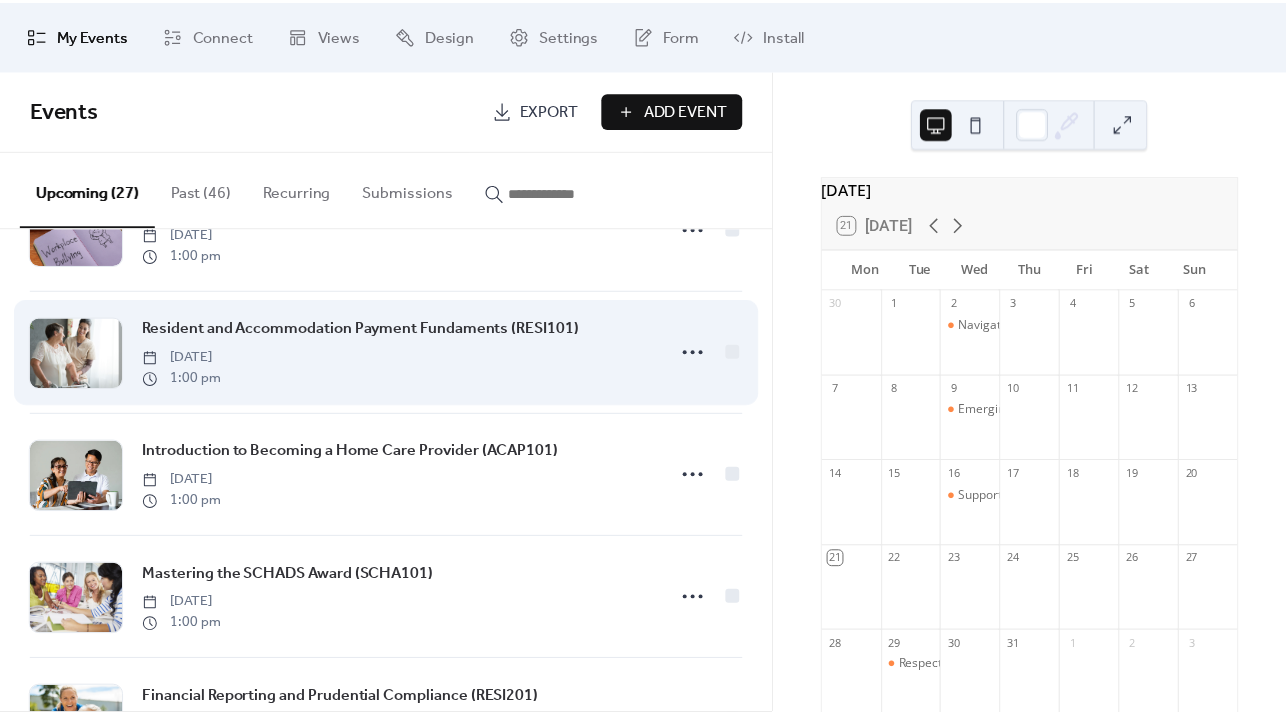 scroll, scrollTop: 100, scrollLeft: 0, axis: vertical 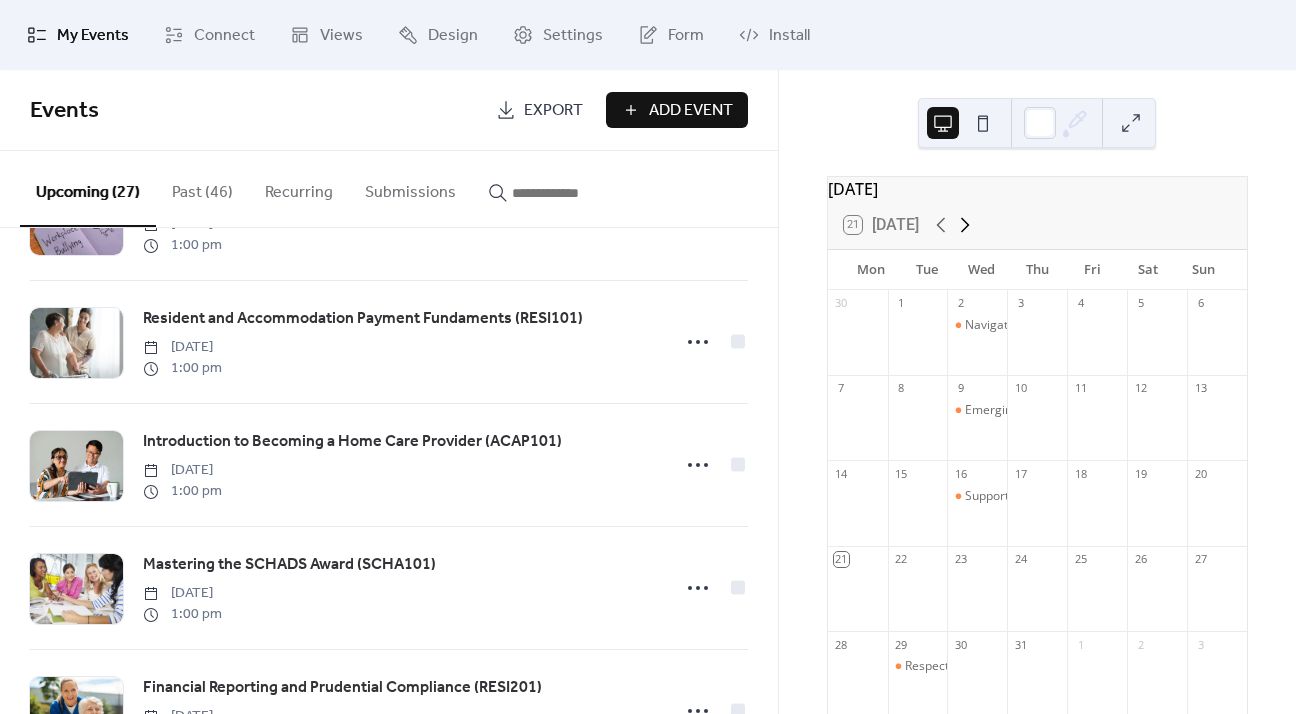click 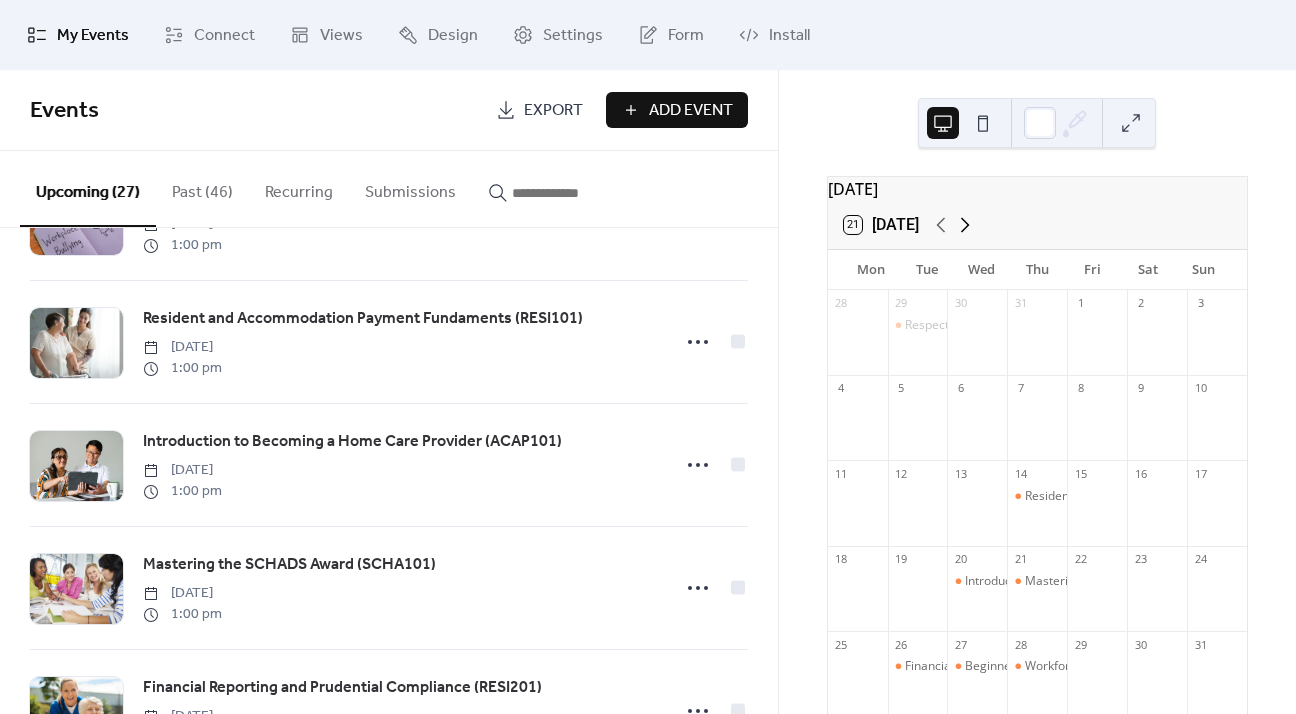click 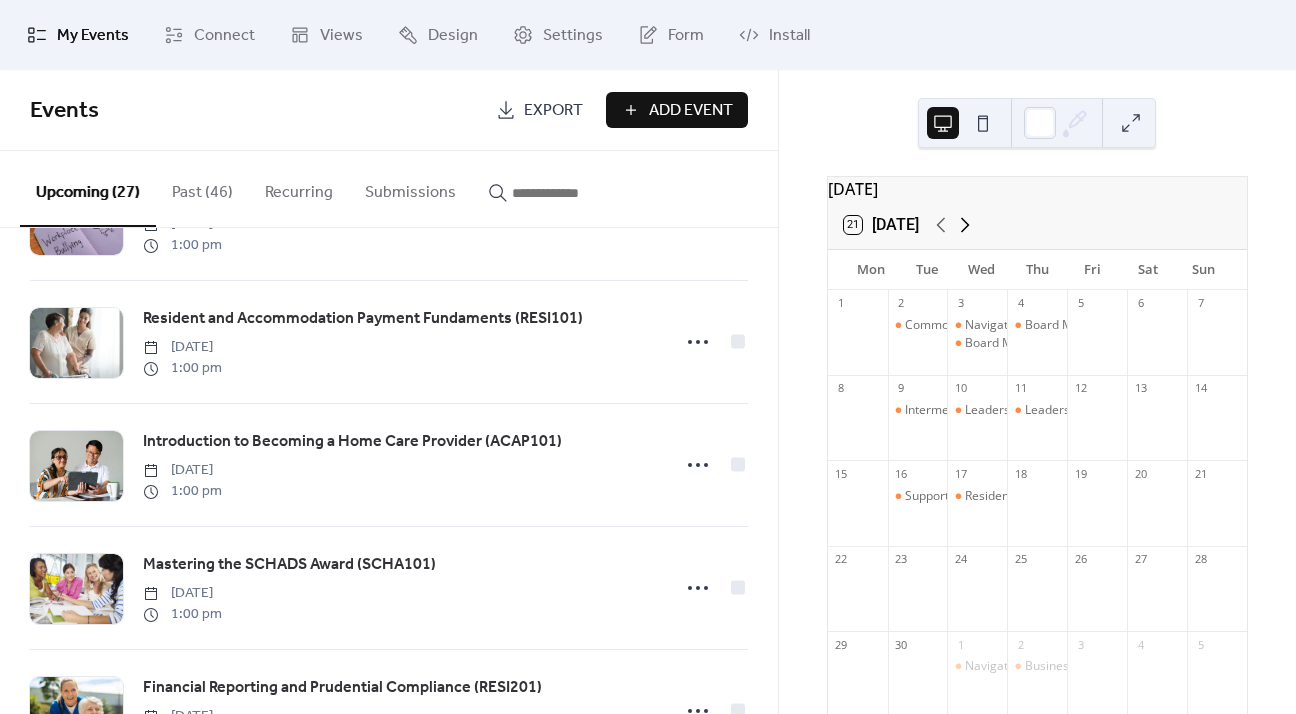 click 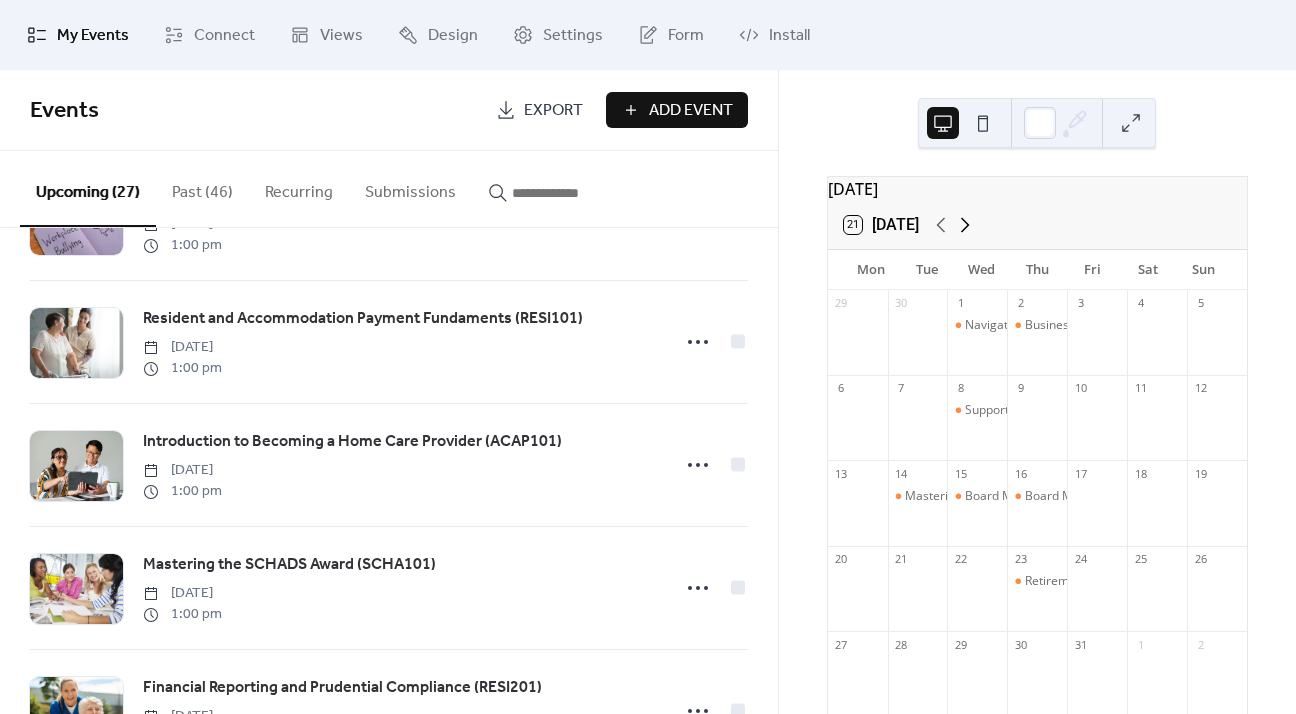 click 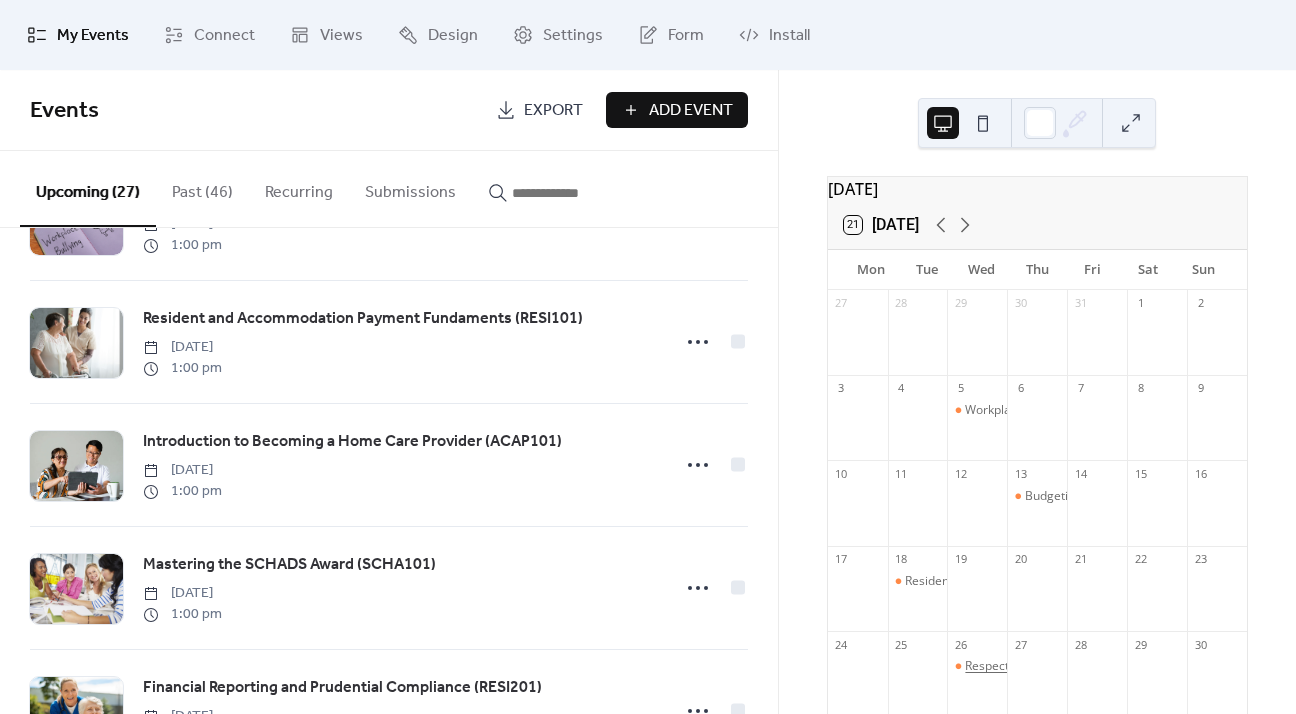 click on "Respect in the Workplace - Anti Bullying & Harassment Essentials (RESP101)" at bounding box center [1176, 666] 